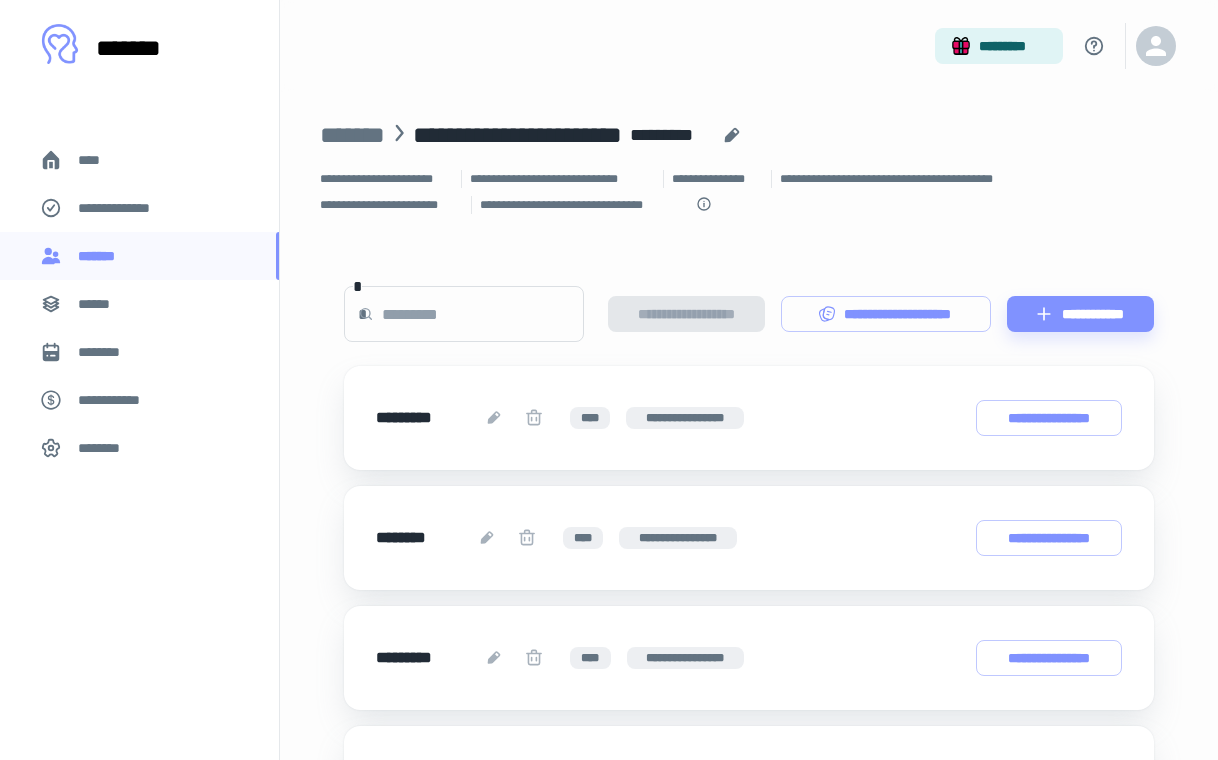 scroll, scrollTop: 0, scrollLeft: 0, axis: both 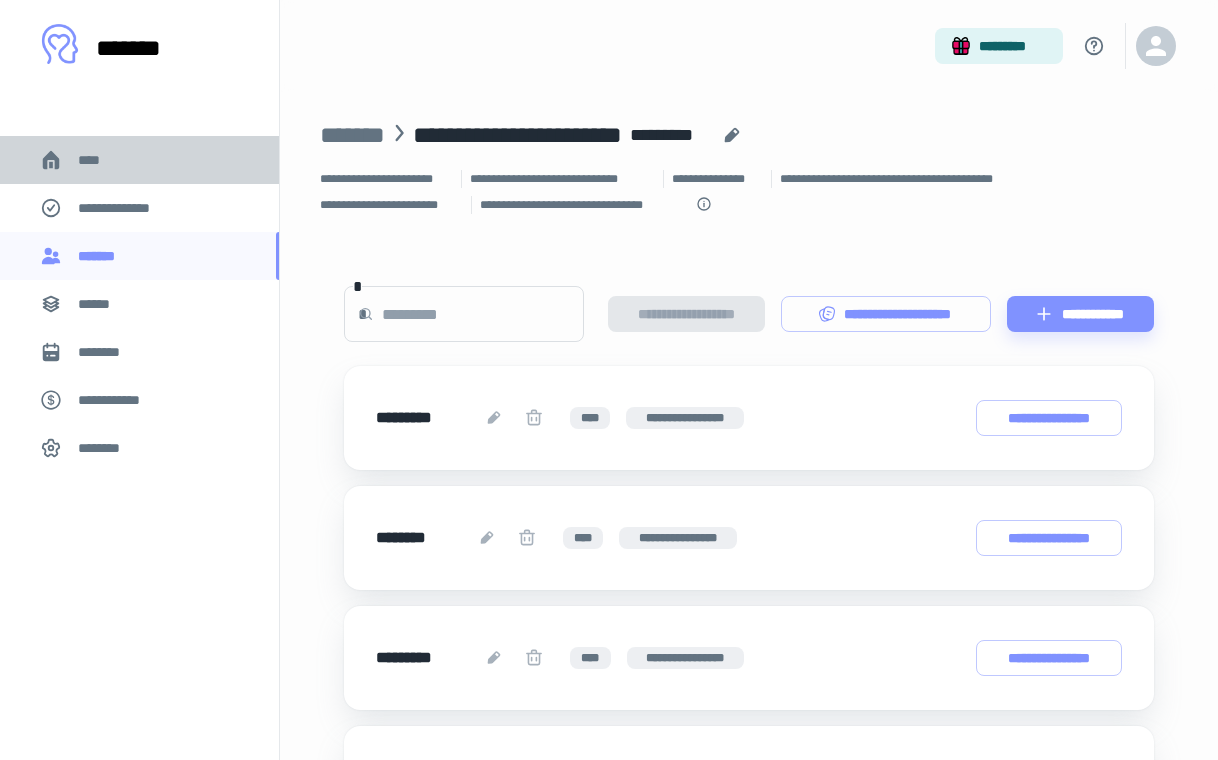 click on "****" at bounding box center (139, 160) 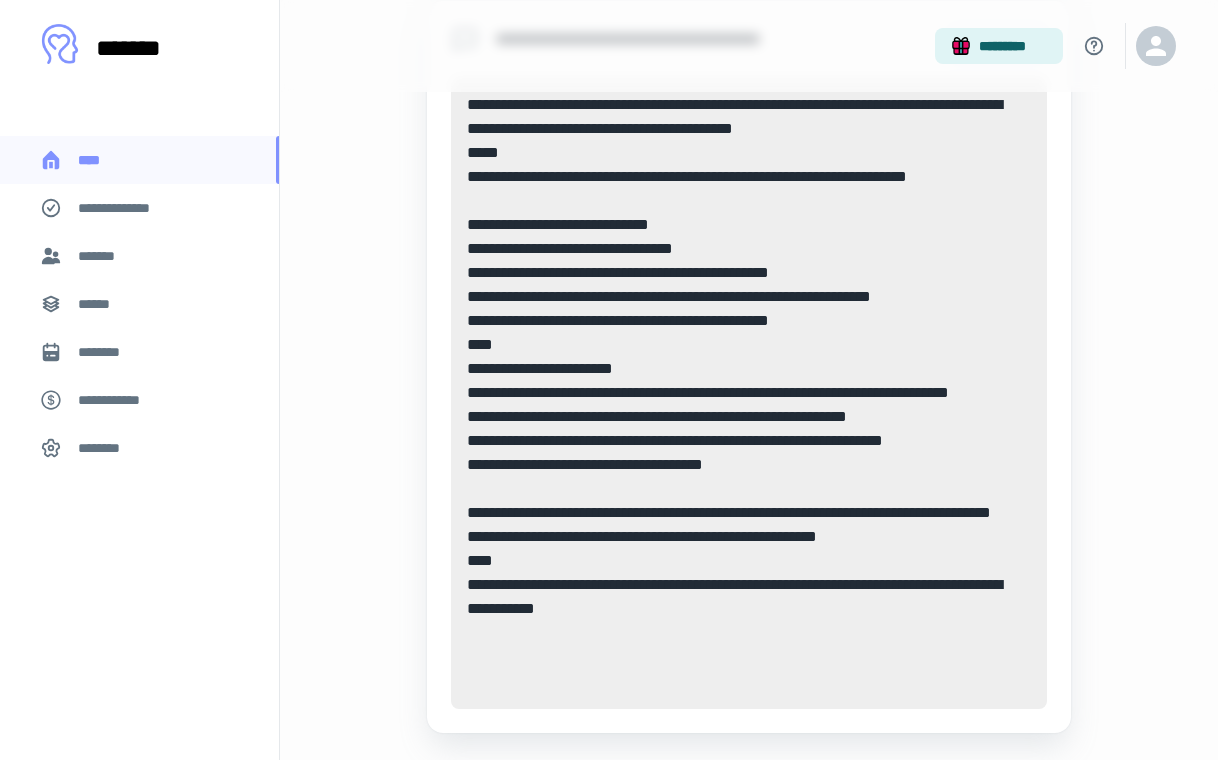 scroll, scrollTop: 1262, scrollLeft: 0, axis: vertical 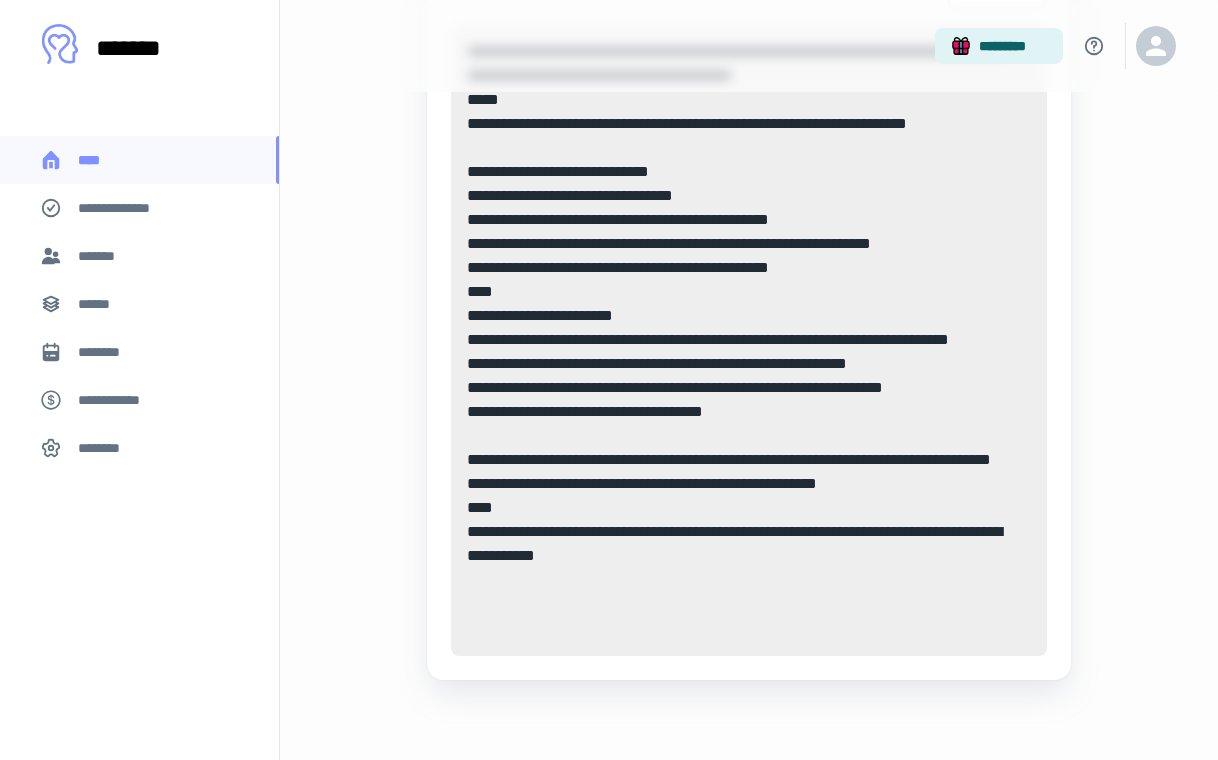 click on "********" at bounding box center [105, 448] 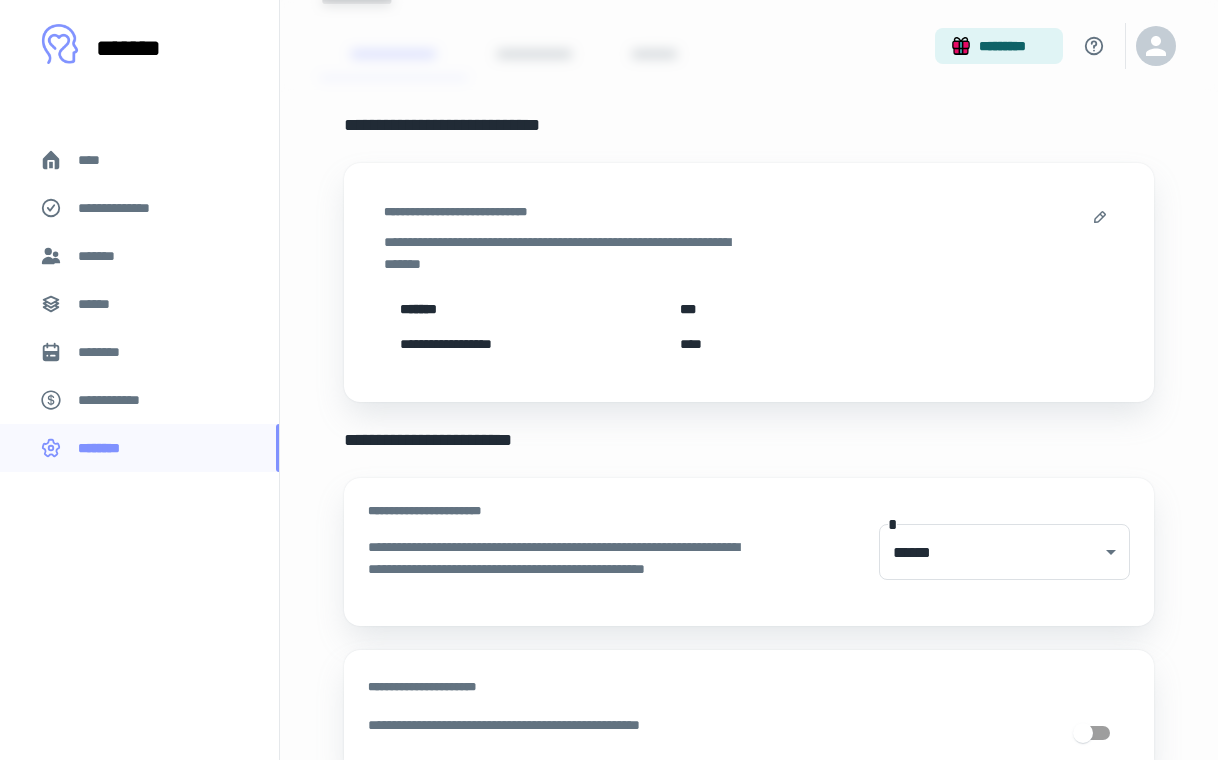 scroll, scrollTop: 0, scrollLeft: 0, axis: both 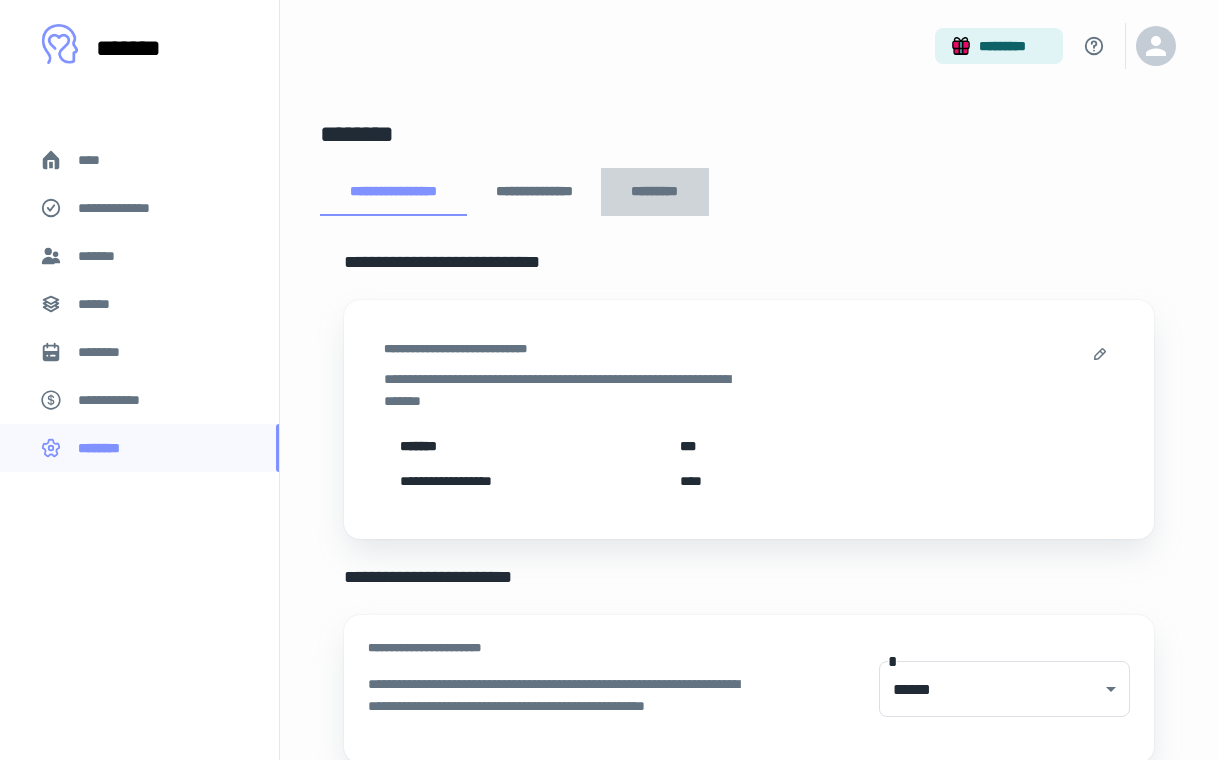 click on "*********" at bounding box center (655, 192) 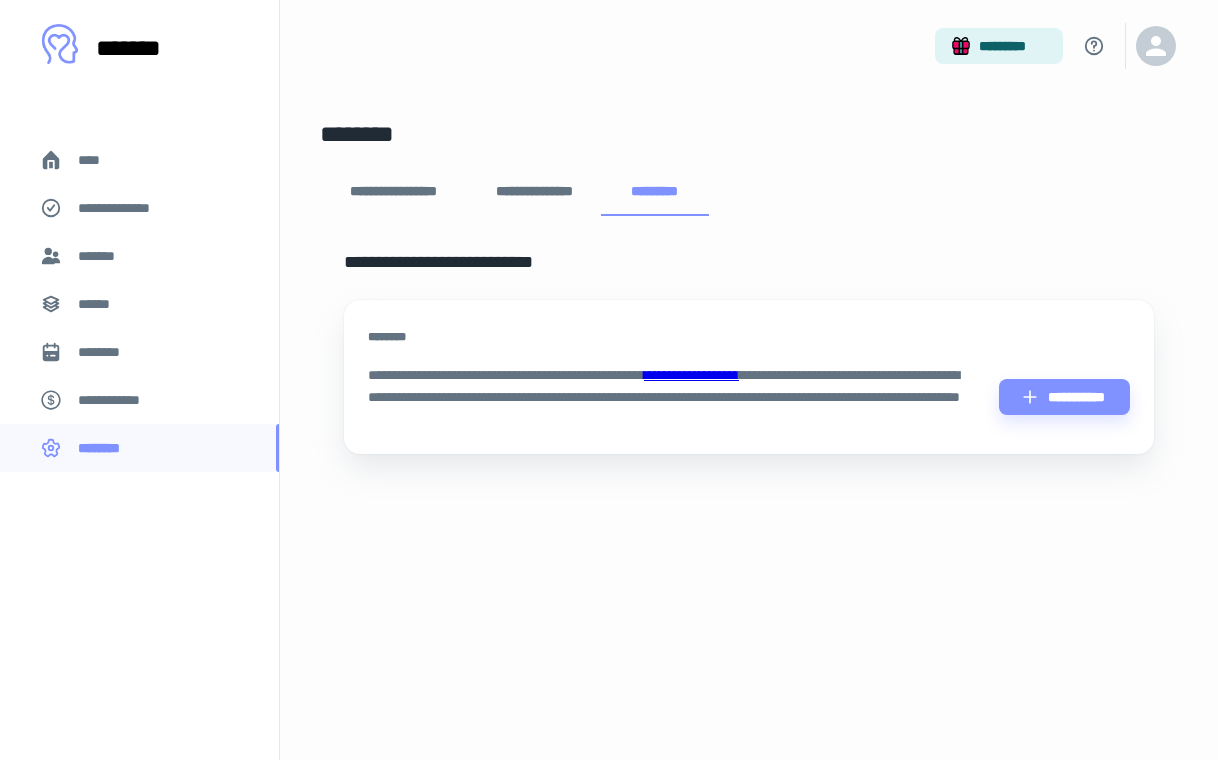 click on "****" at bounding box center [97, 160] 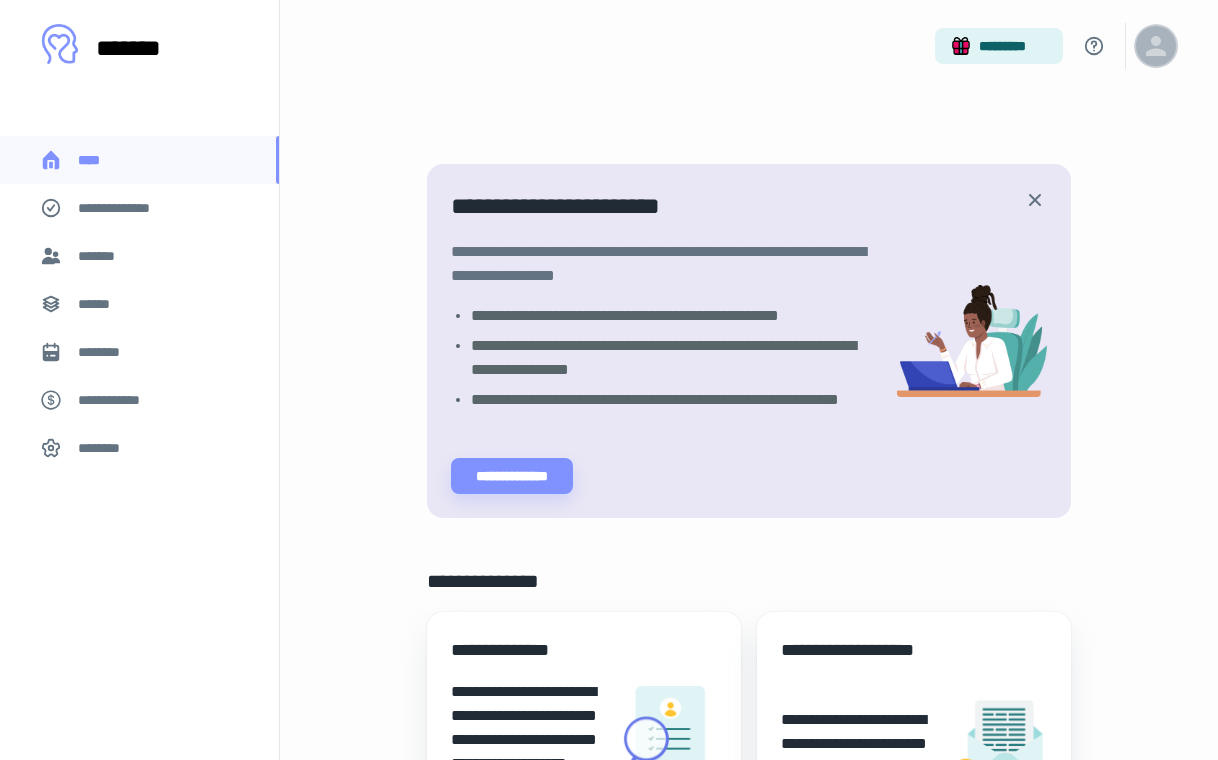 click 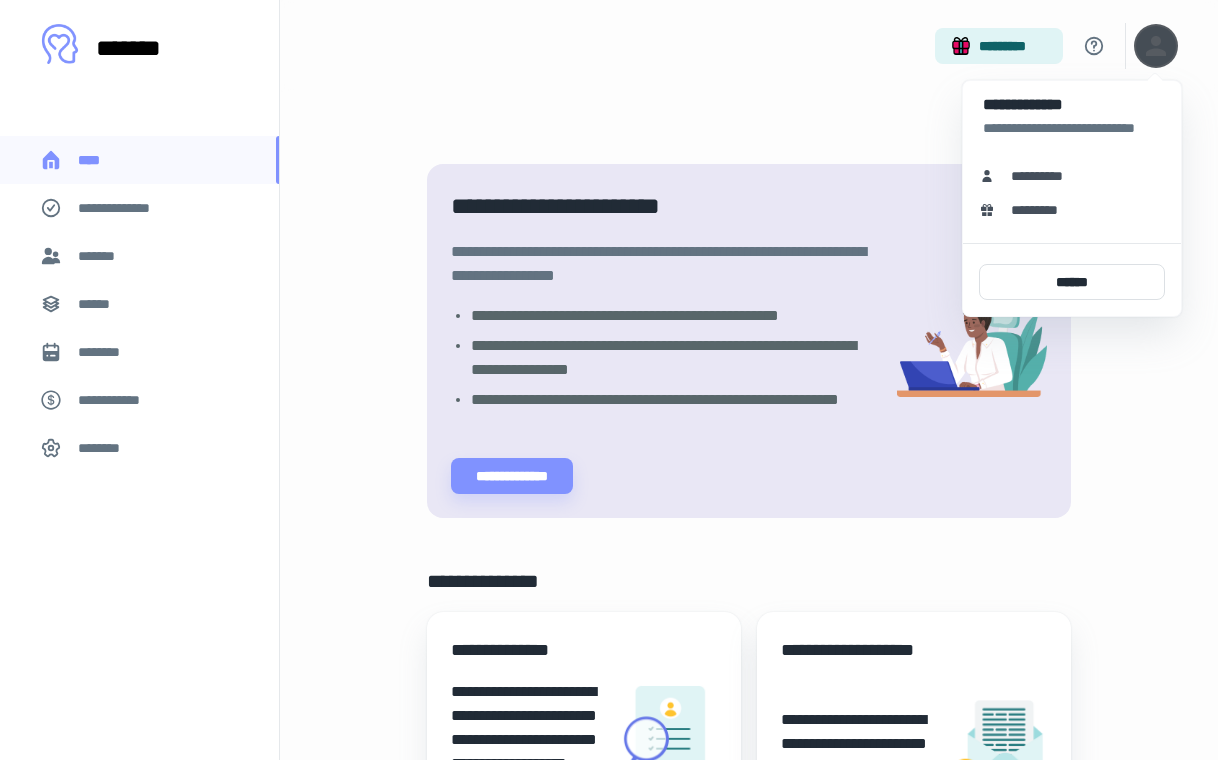 click on "**********" at bounding box center (1072, 176) 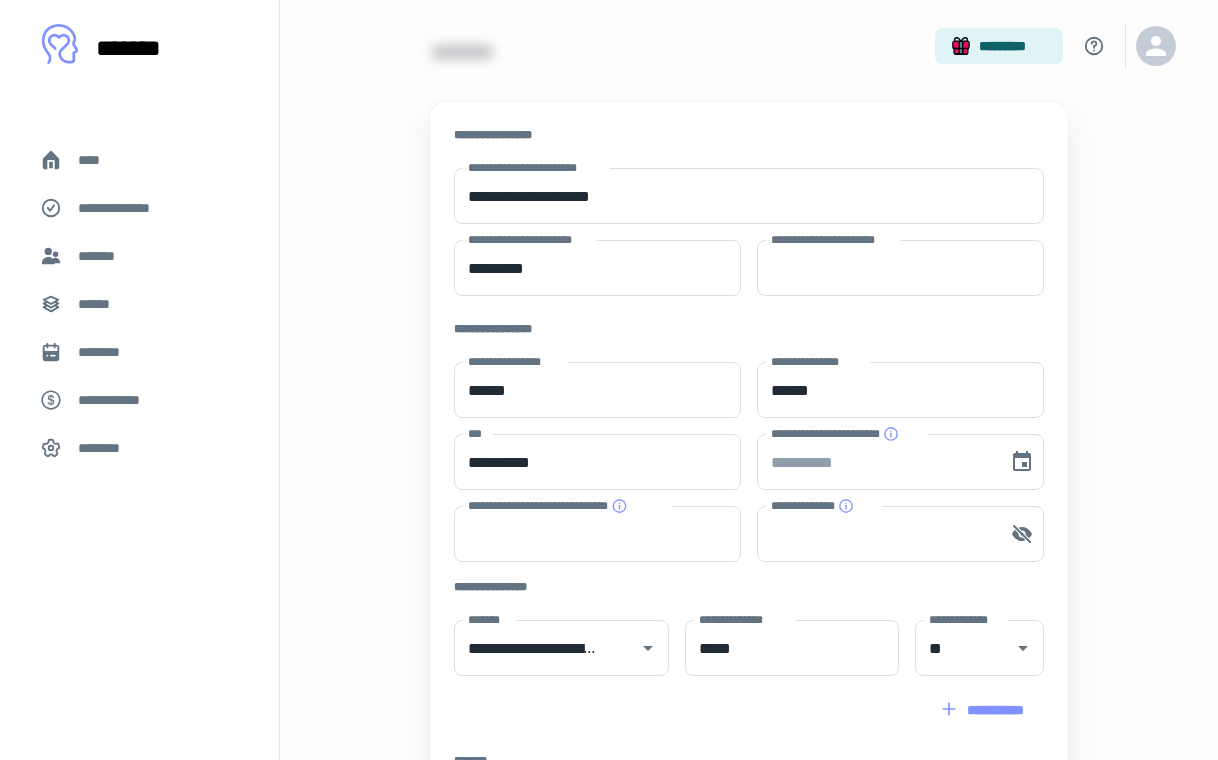scroll, scrollTop: 84, scrollLeft: 0, axis: vertical 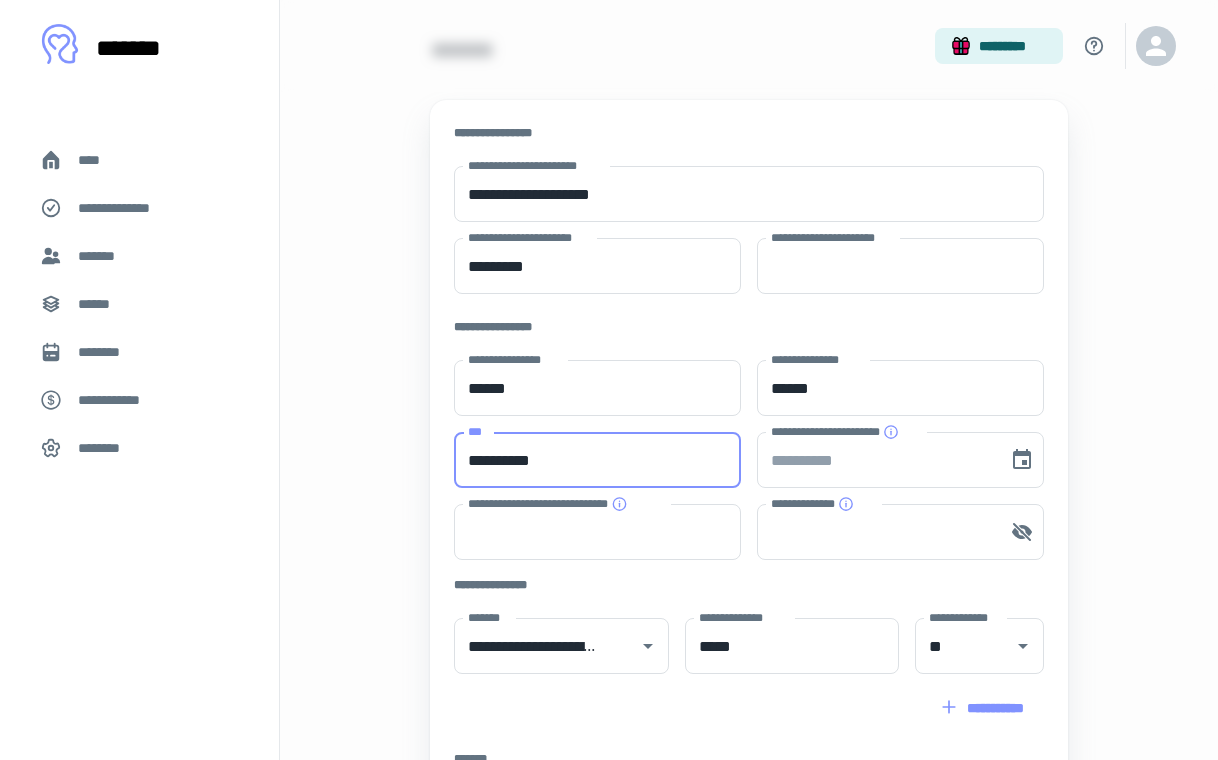 drag, startPoint x: 601, startPoint y: 465, endPoint x: 460, endPoint y: 456, distance: 141.28694 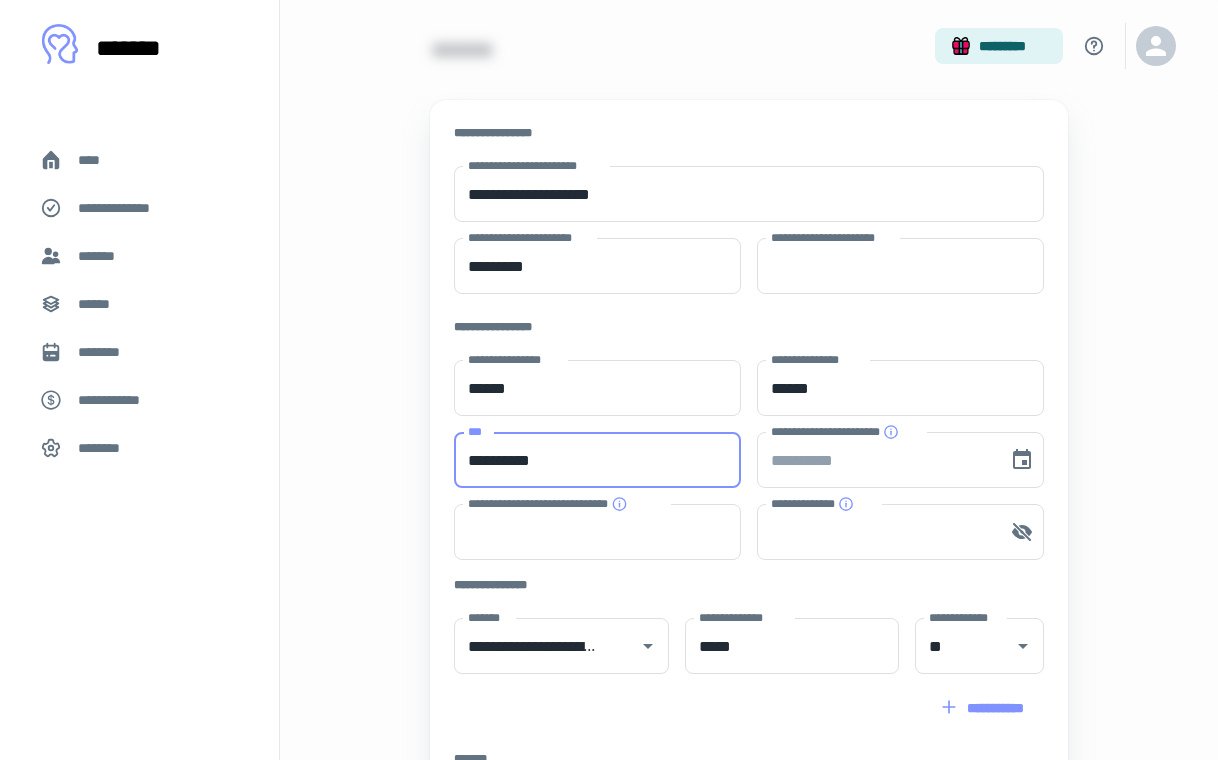 click on "**********" at bounding box center [597, 460] 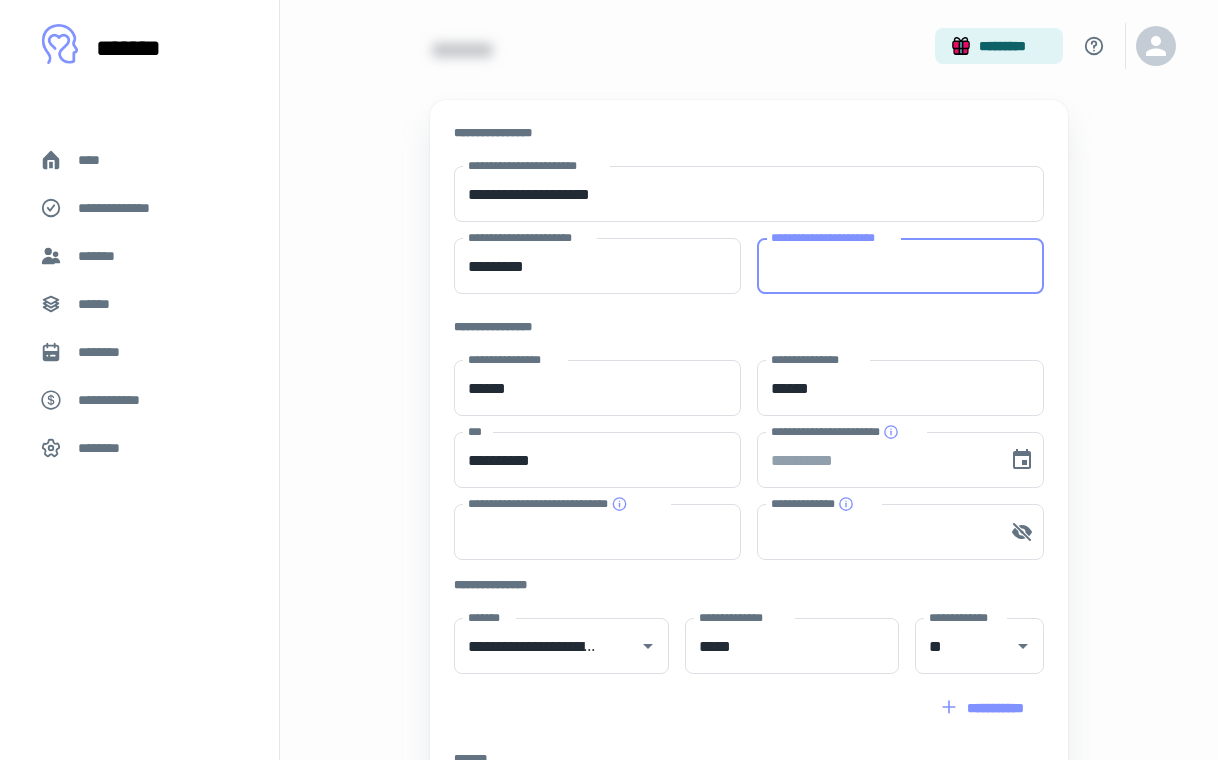 click on "**********" at bounding box center (900, 266) 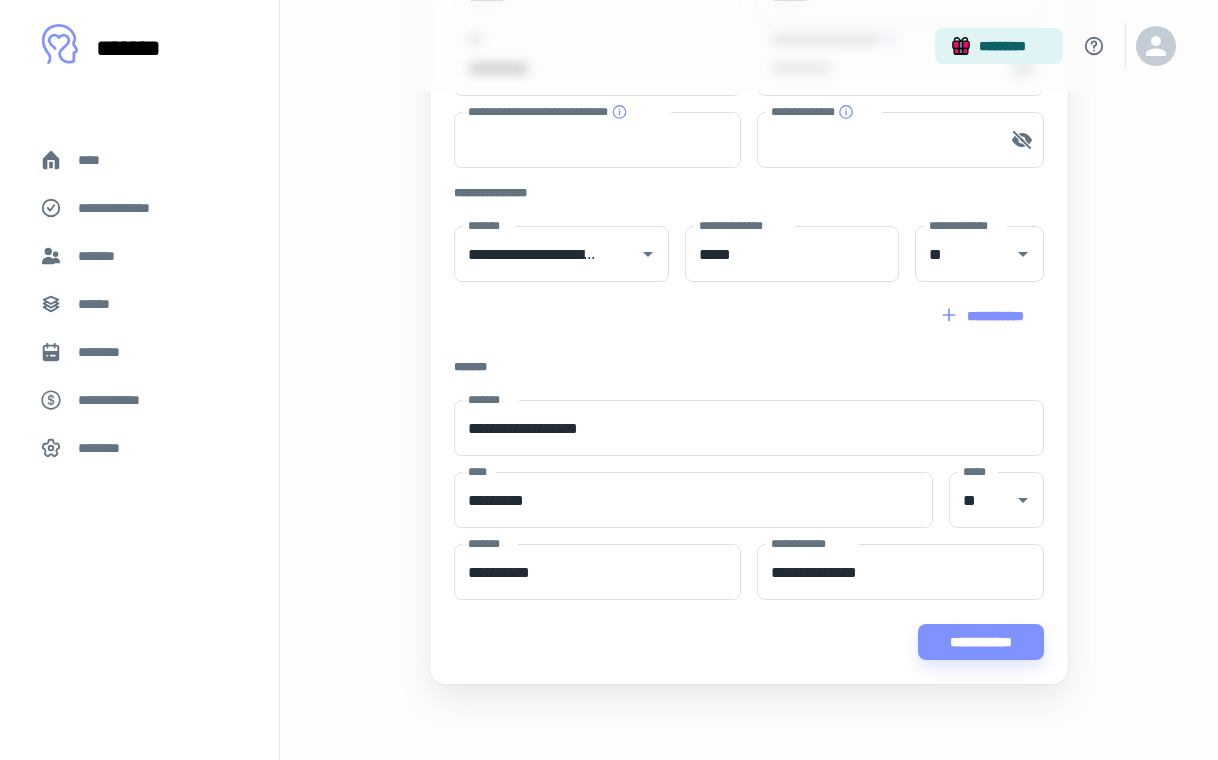 scroll, scrollTop: 480, scrollLeft: 0, axis: vertical 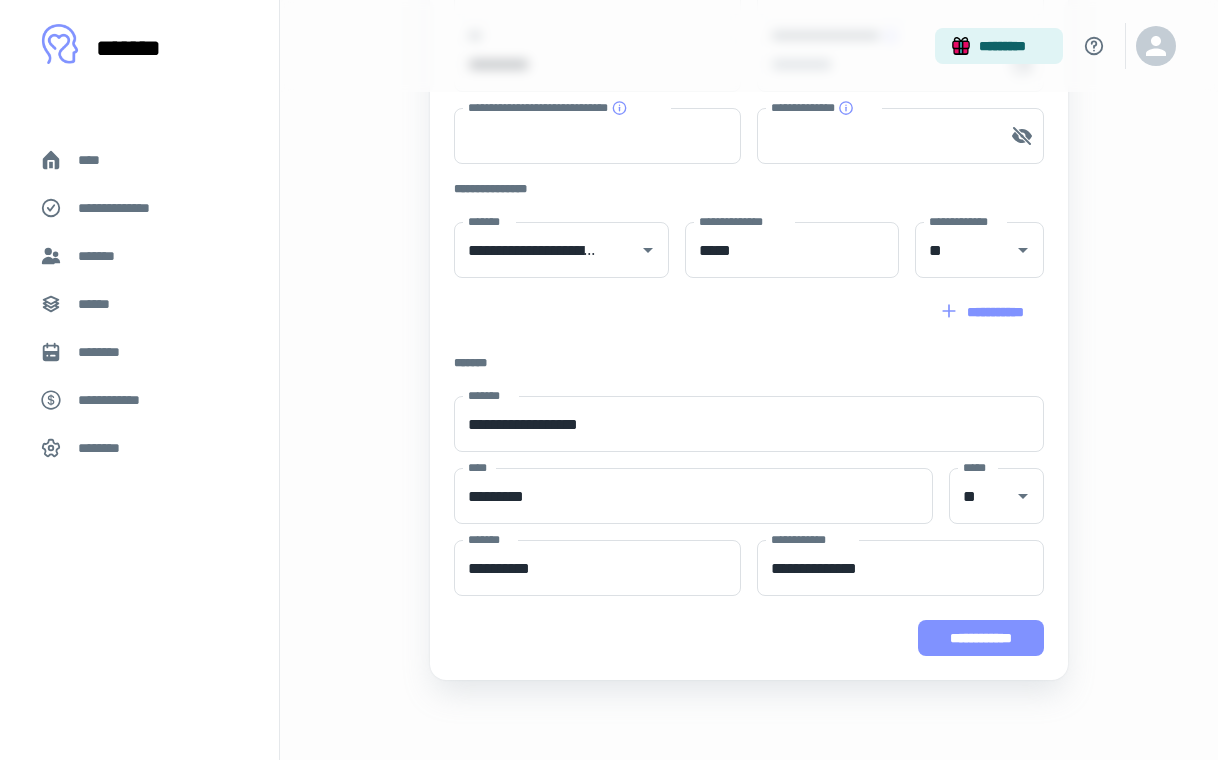 type on "**********" 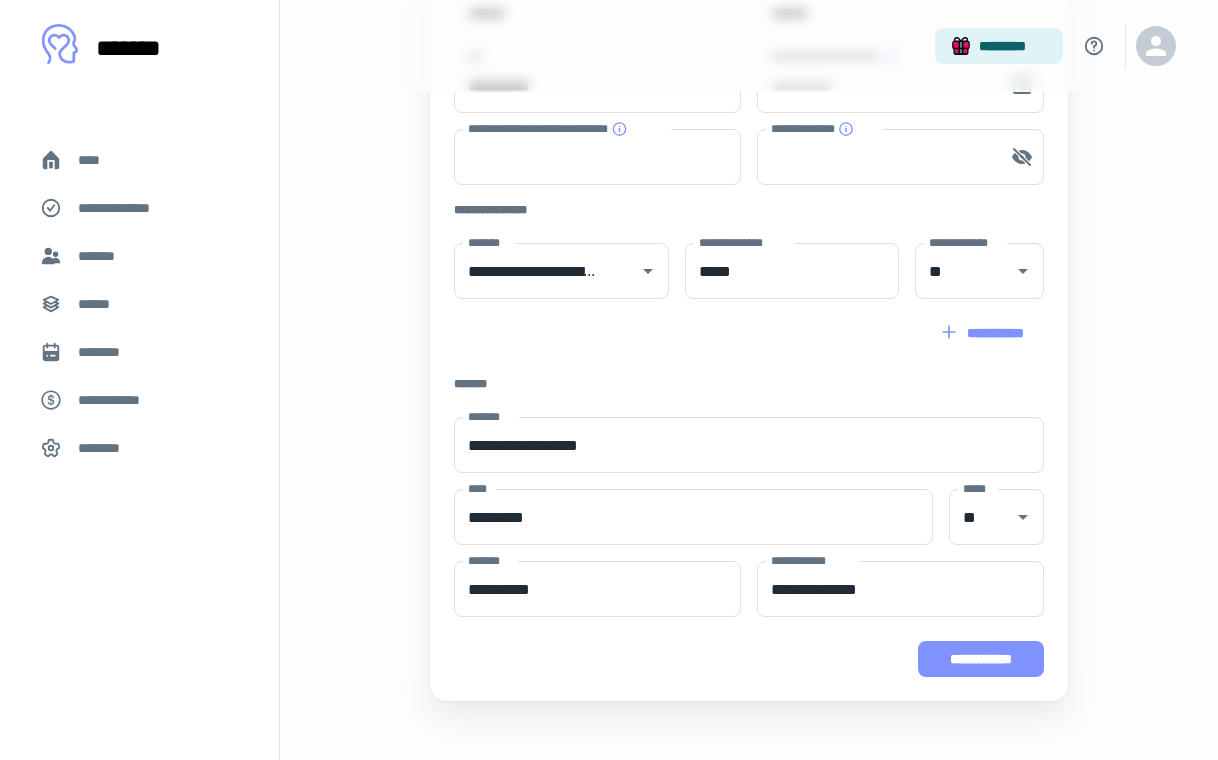 click on "**********" at bounding box center [981, 659] 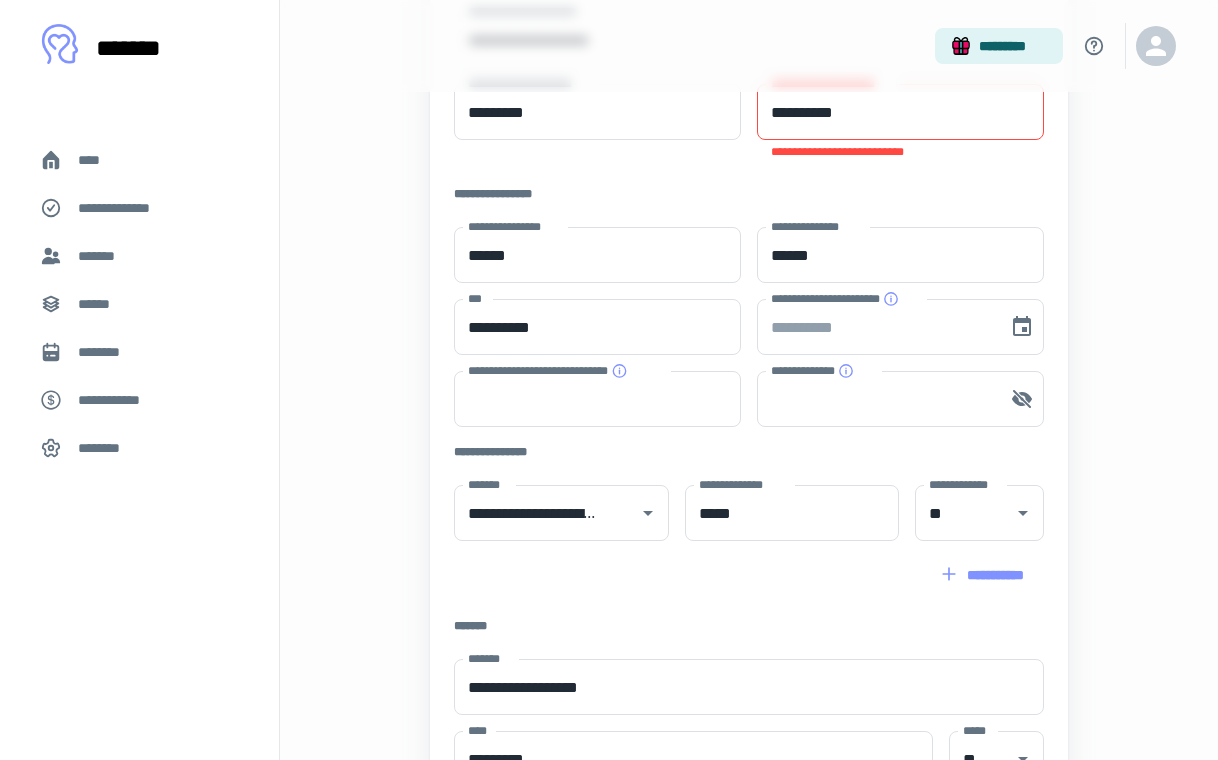 scroll, scrollTop: 21, scrollLeft: 0, axis: vertical 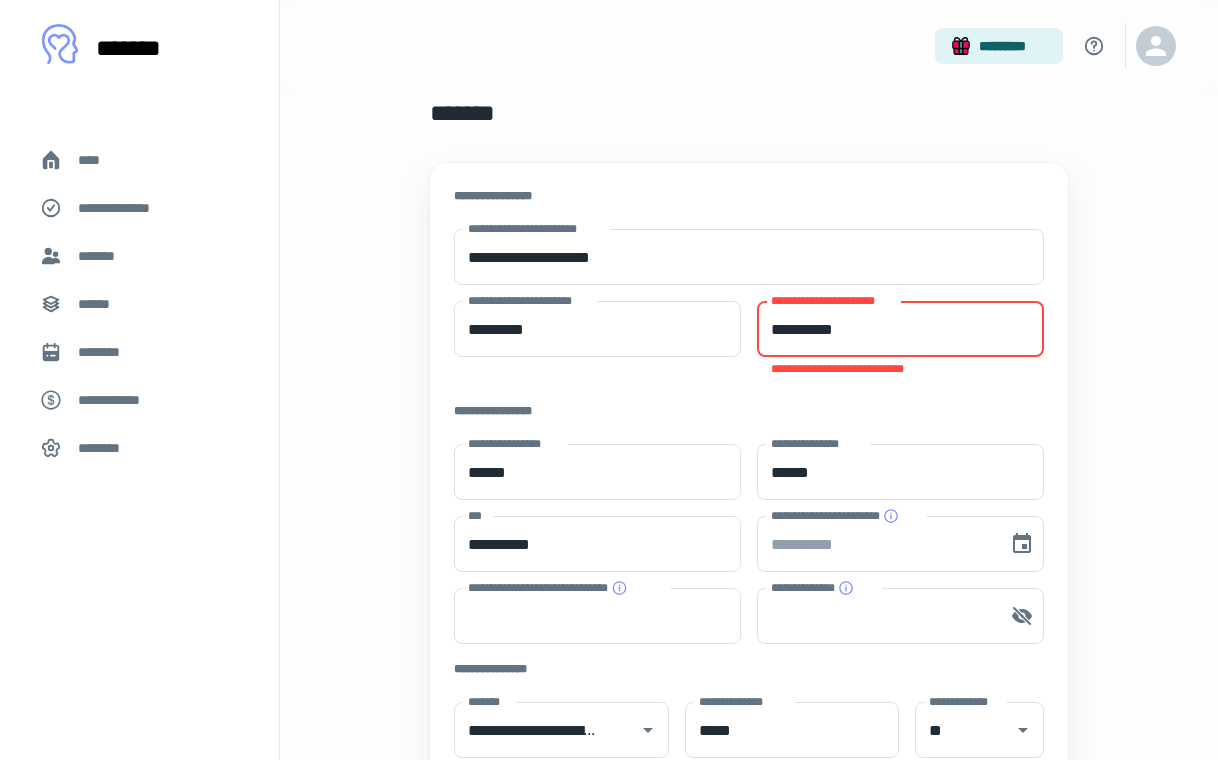 drag, startPoint x: 882, startPoint y: 327, endPoint x: 745, endPoint y: 324, distance: 137.03284 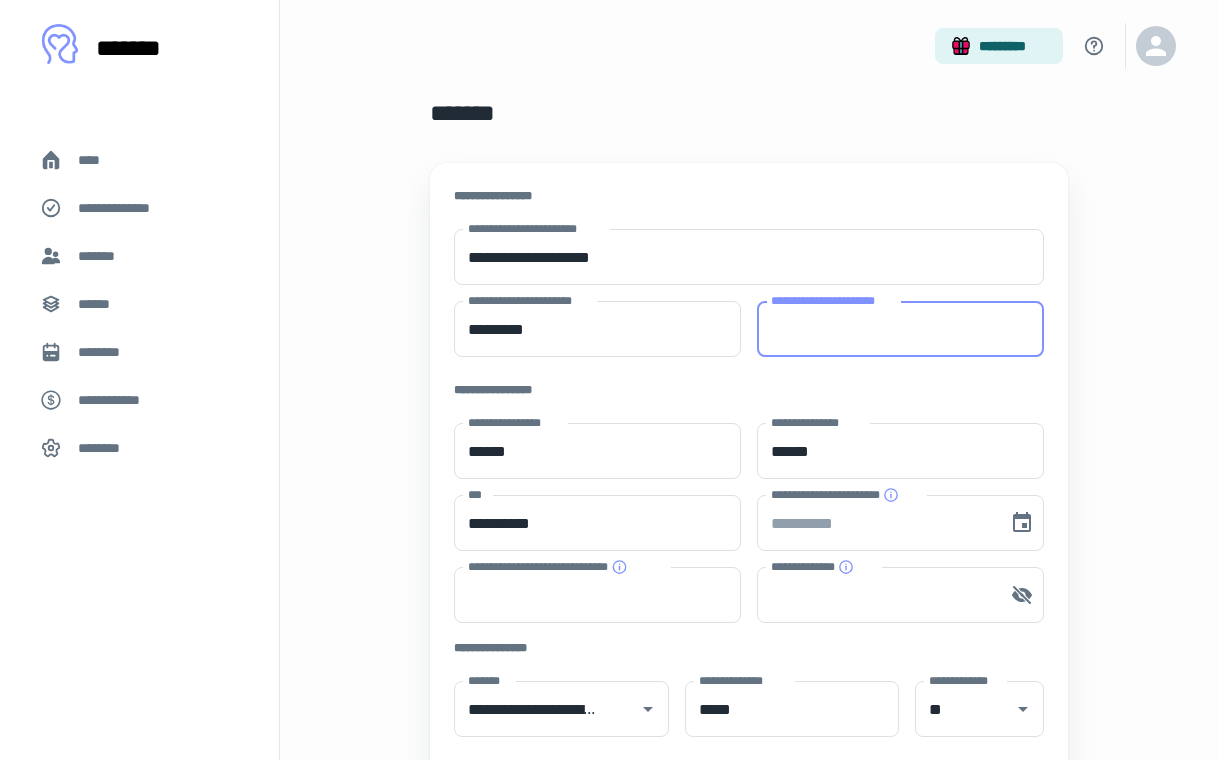 type 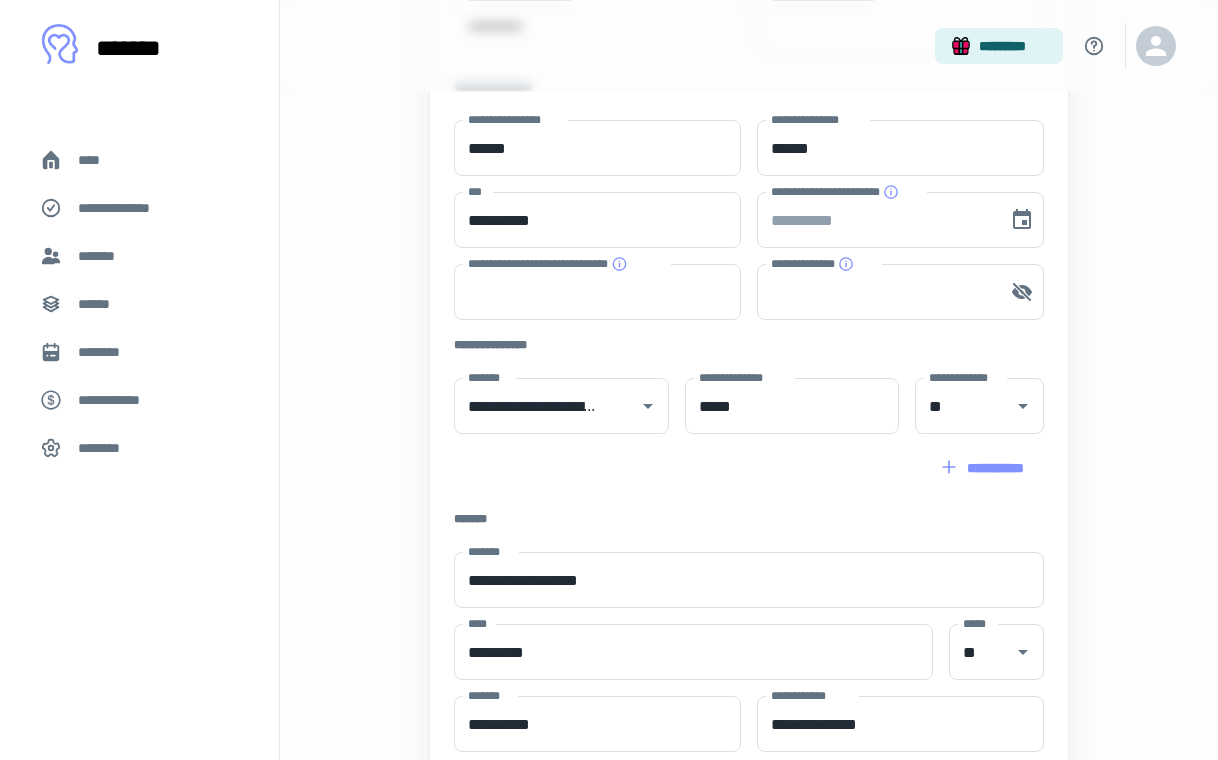 scroll, scrollTop: 480, scrollLeft: 0, axis: vertical 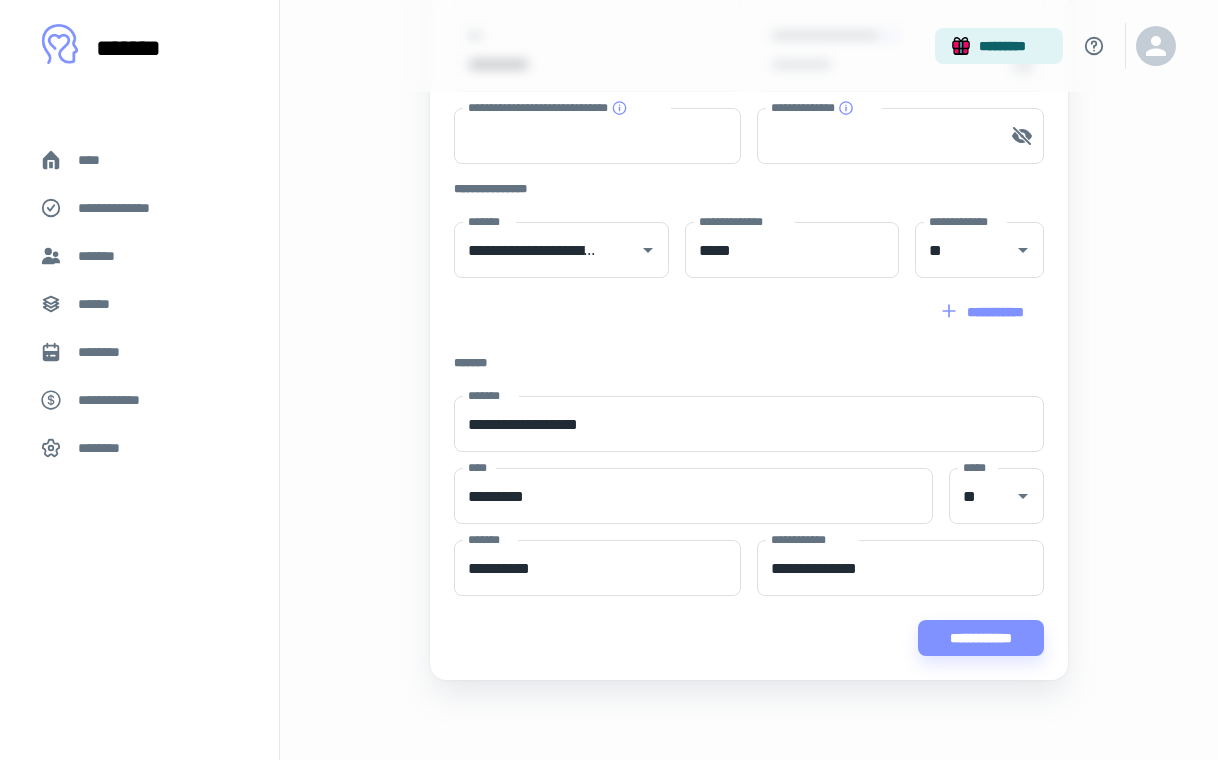 click on "****" at bounding box center [97, 160] 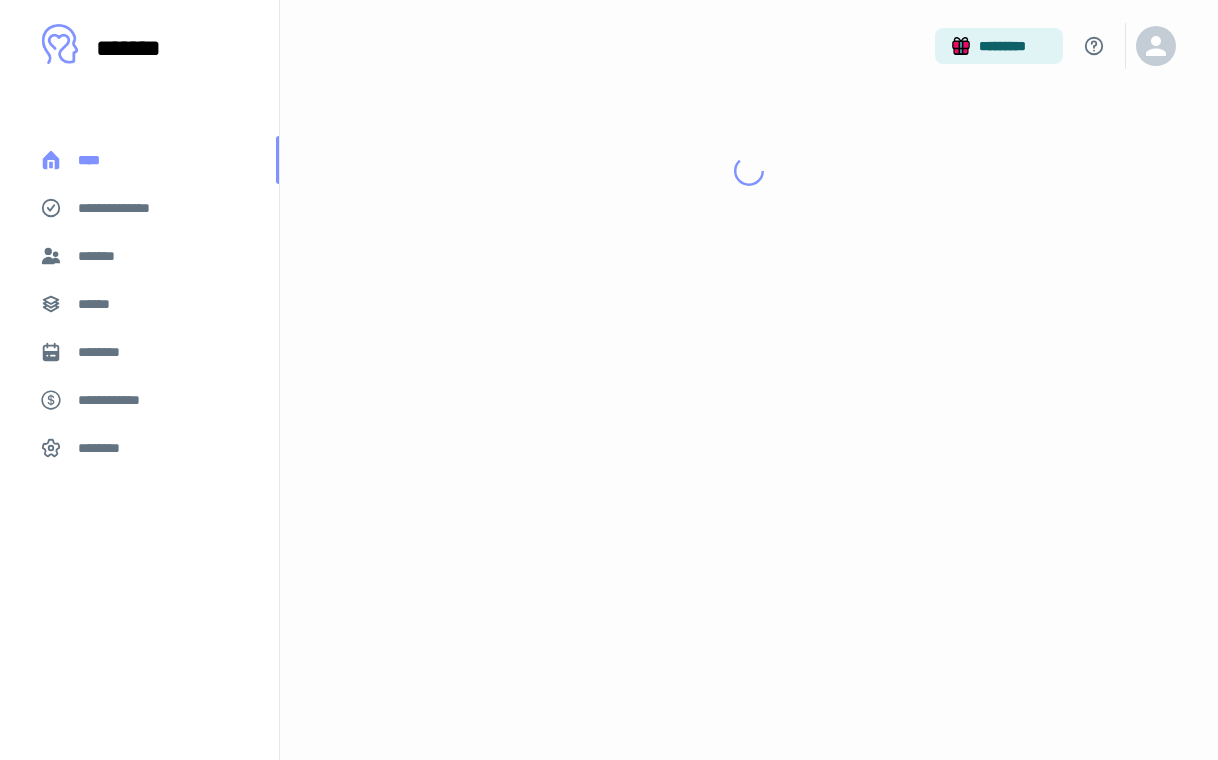 scroll, scrollTop: 0, scrollLeft: 0, axis: both 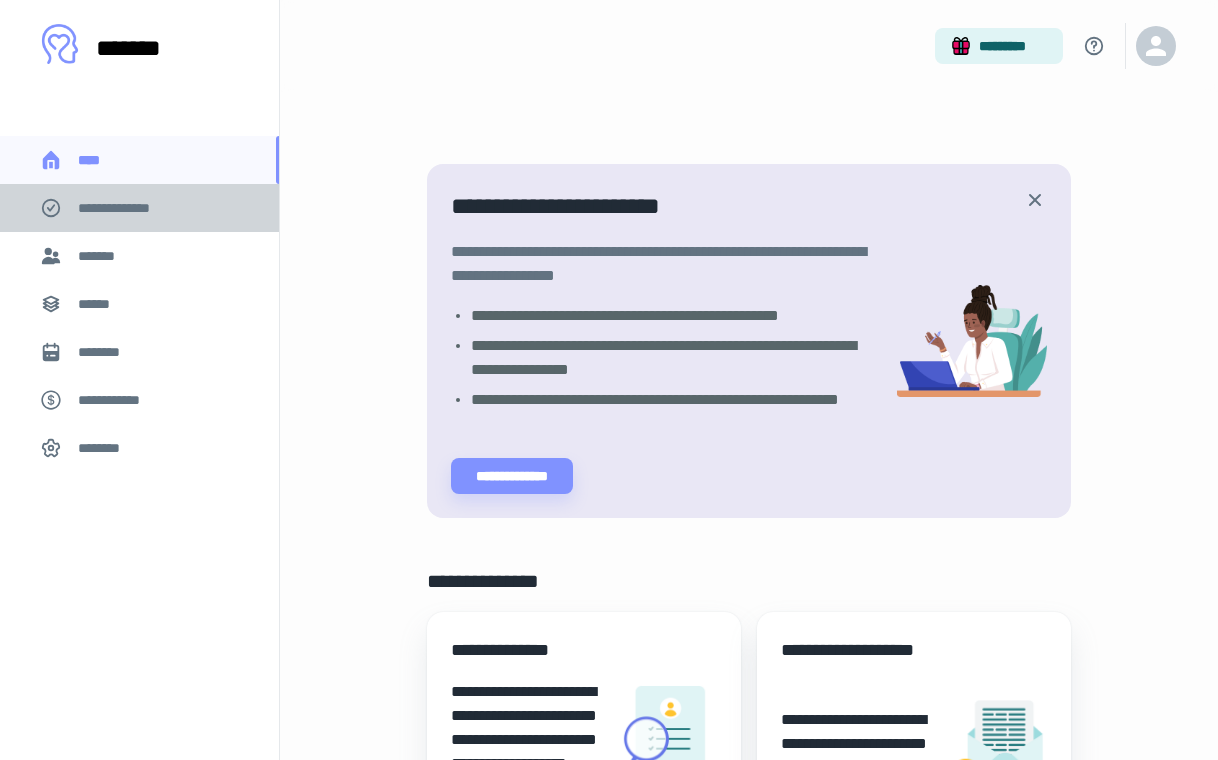 click on "**********" at bounding box center (127, 208) 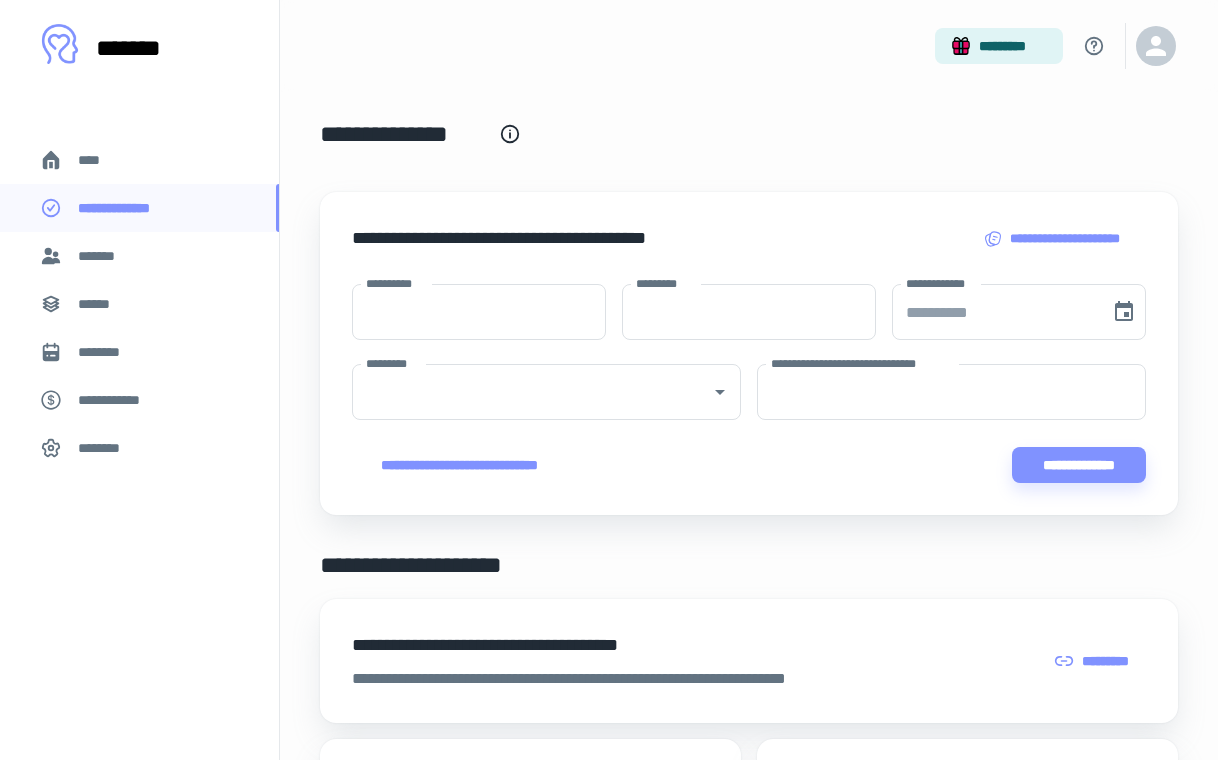 click on "*******" at bounding box center (100, 256) 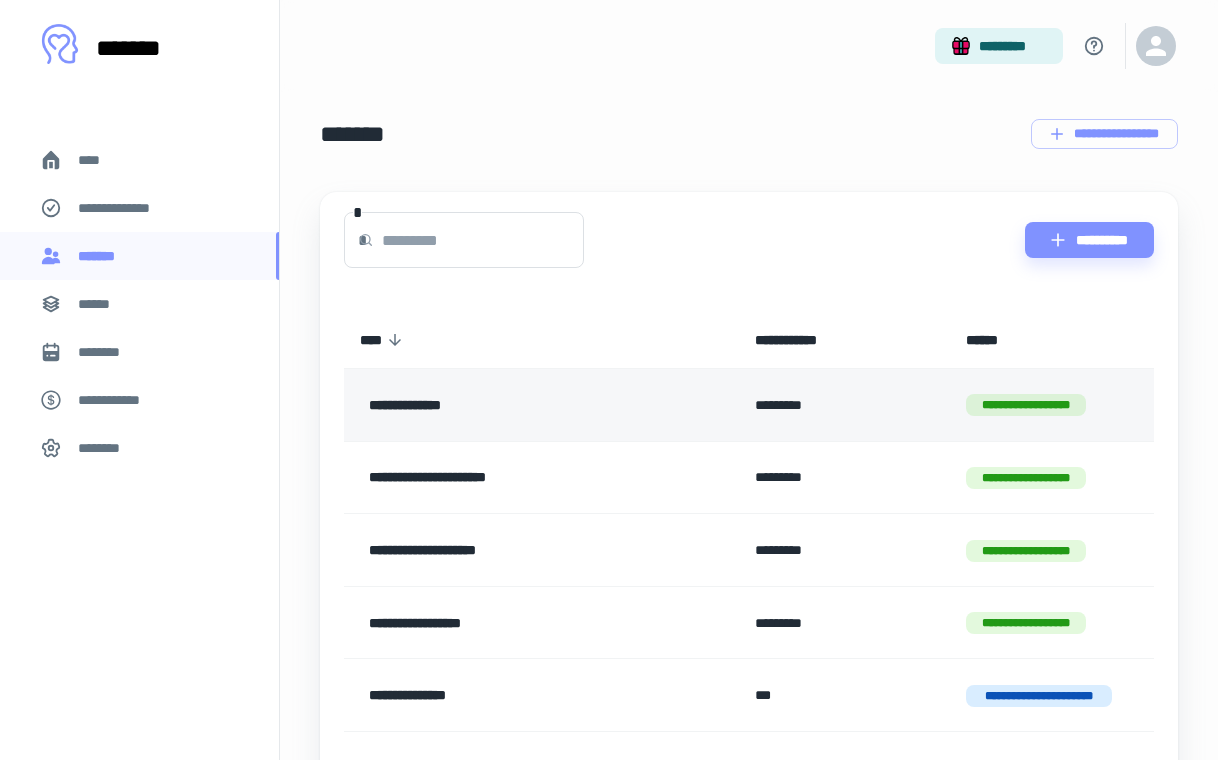 click on "**********" at bounding box center (516, 405) 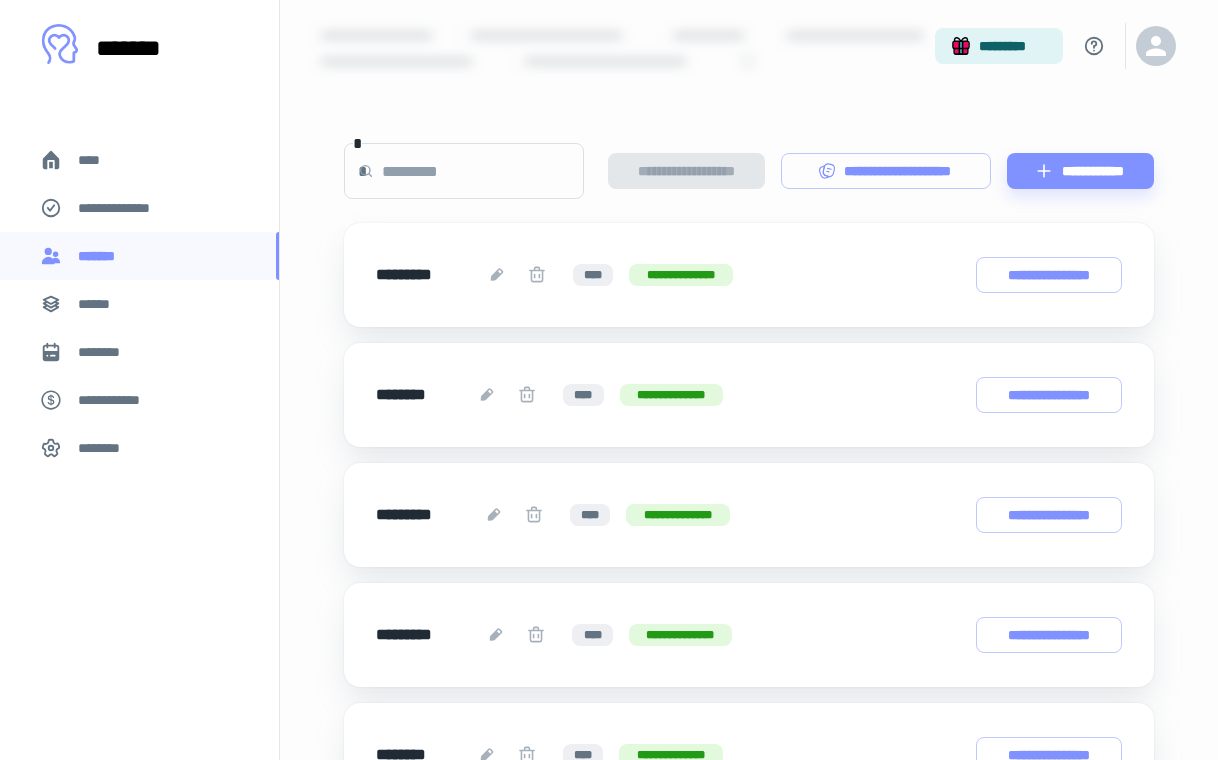 scroll, scrollTop: 141, scrollLeft: 0, axis: vertical 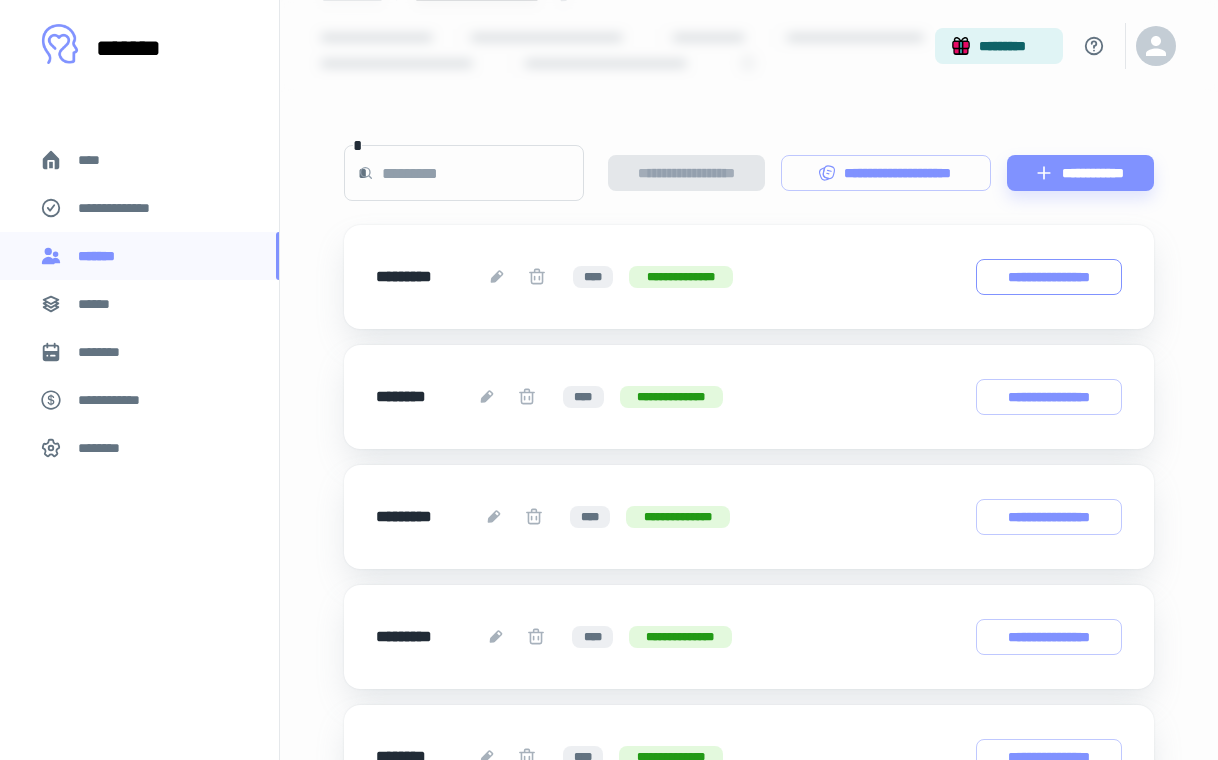 click on "**********" at bounding box center [1049, 277] 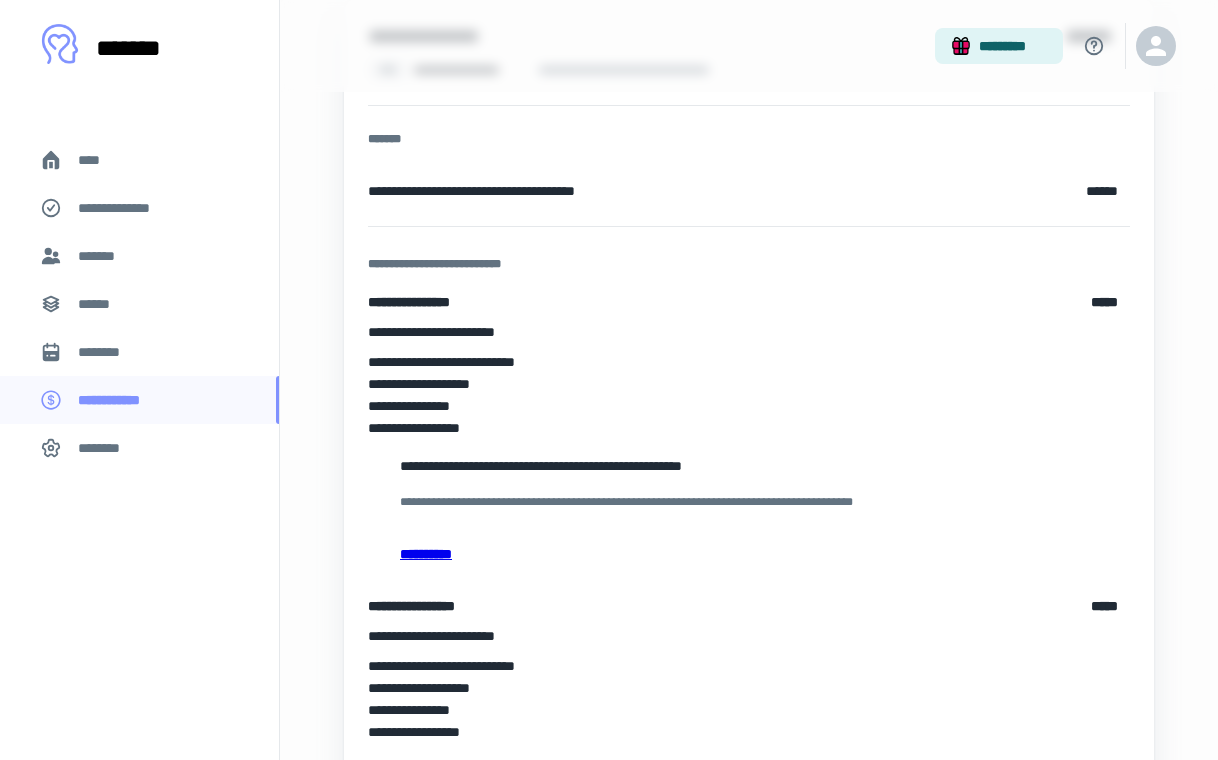 scroll, scrollTop: 209, scrollLeft: 0, axis: vertical 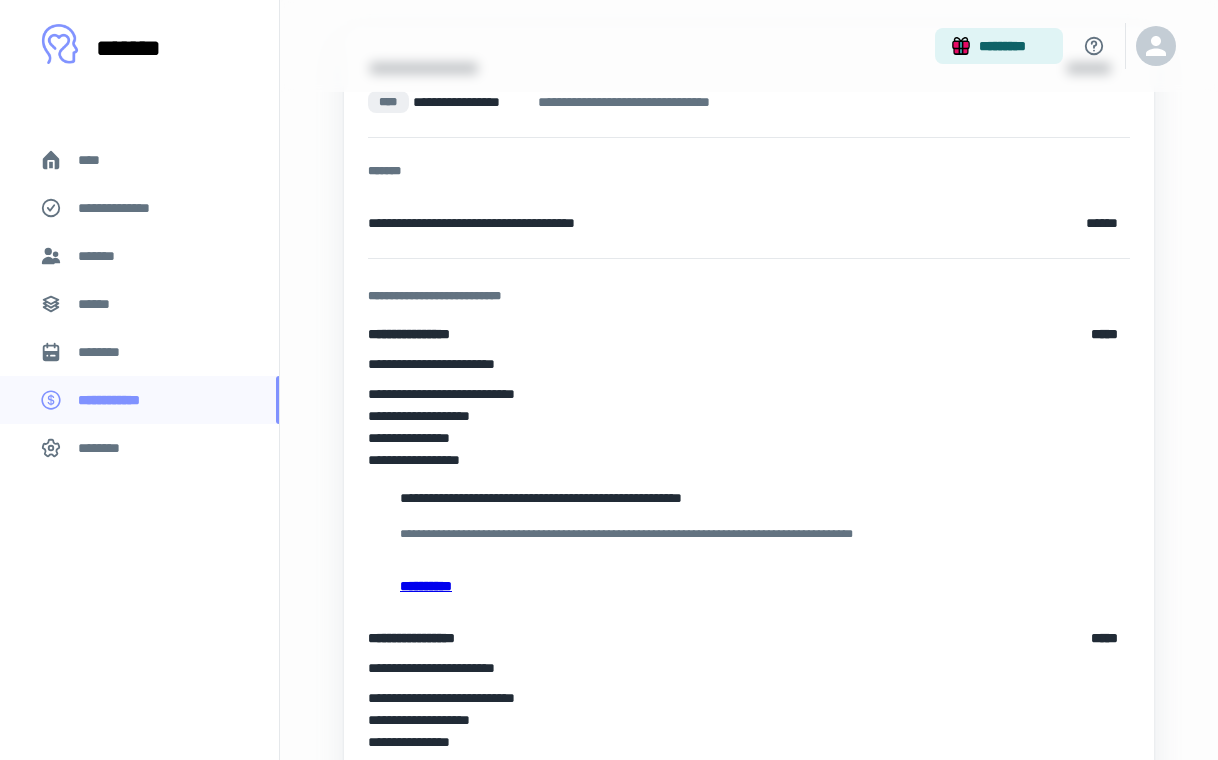 click on "*******" at bounding box center [100, 256] 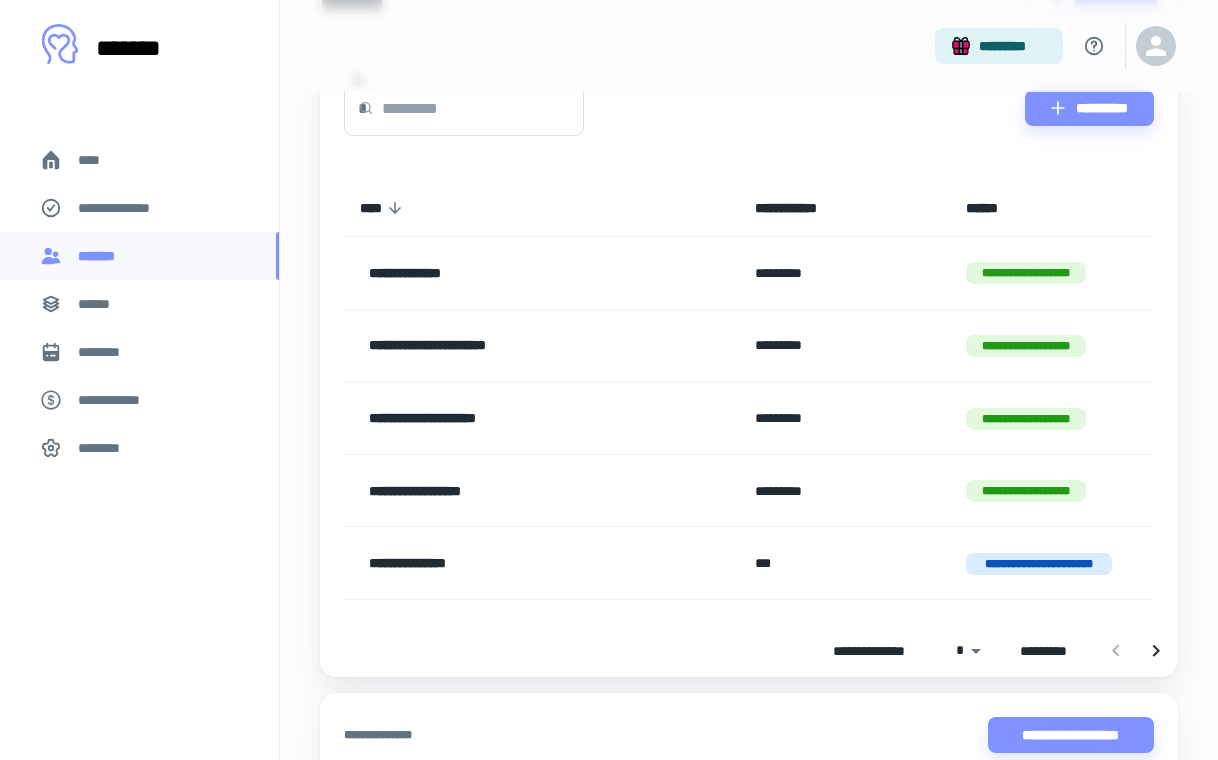 scroll, scrollTop: 147, scrollLeft: 0, axis: vertical 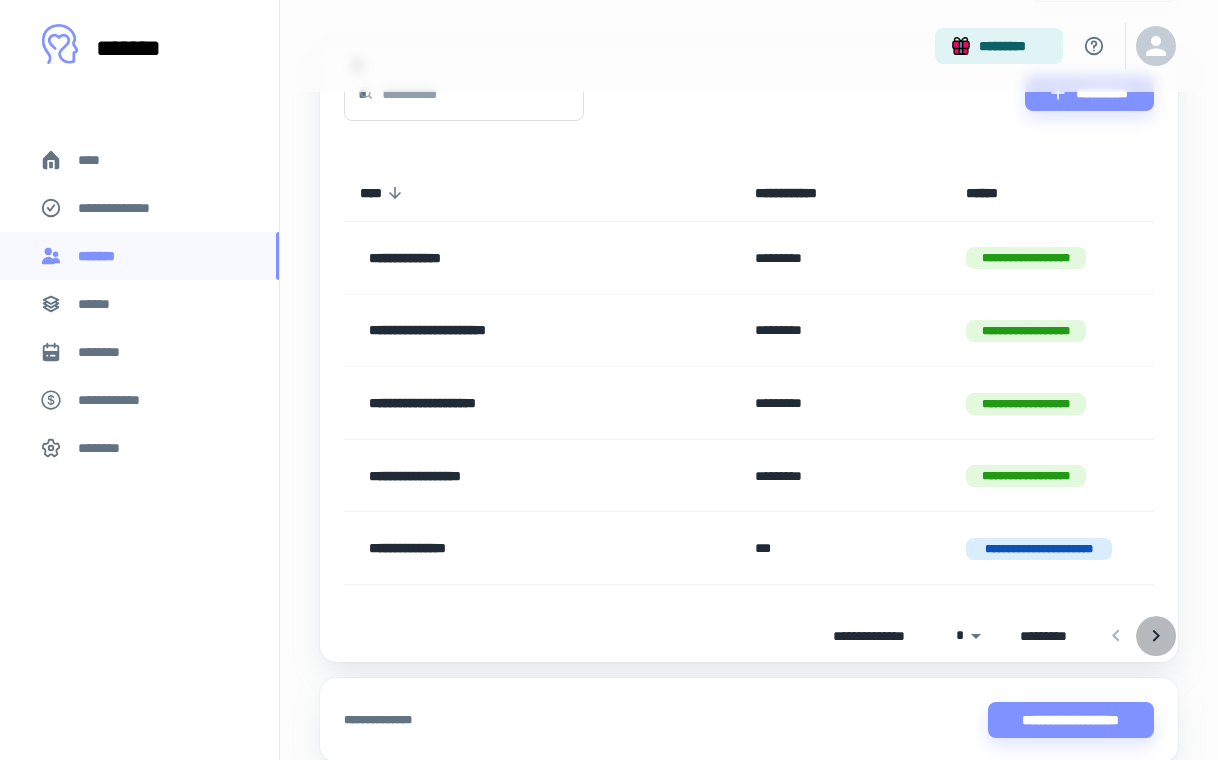 click 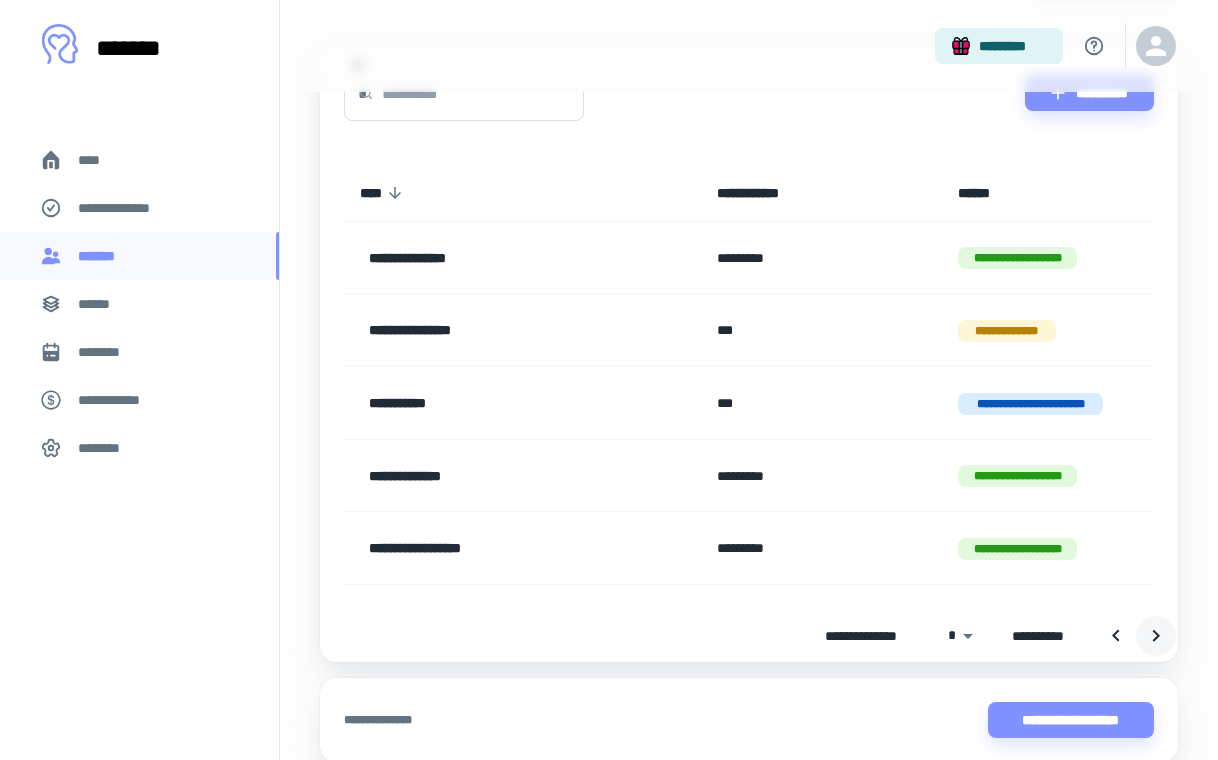 click 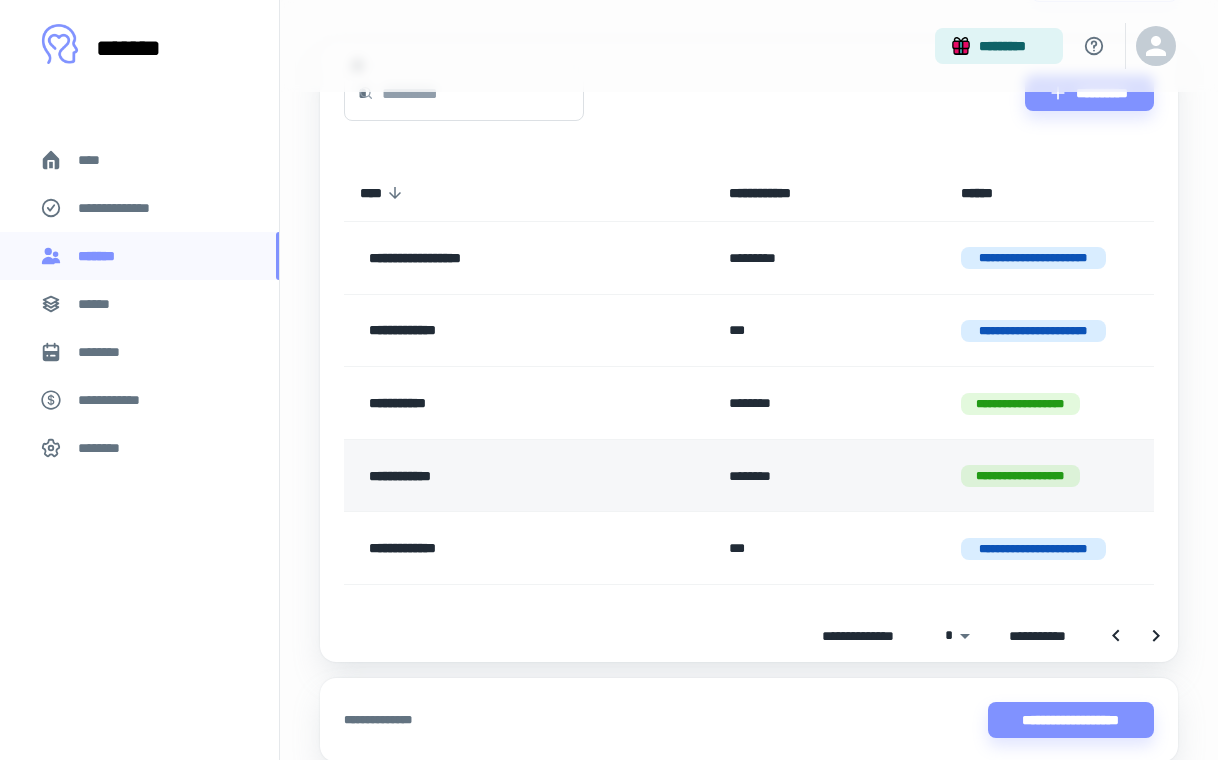 click on "**********" at bounding box center [500, 476] 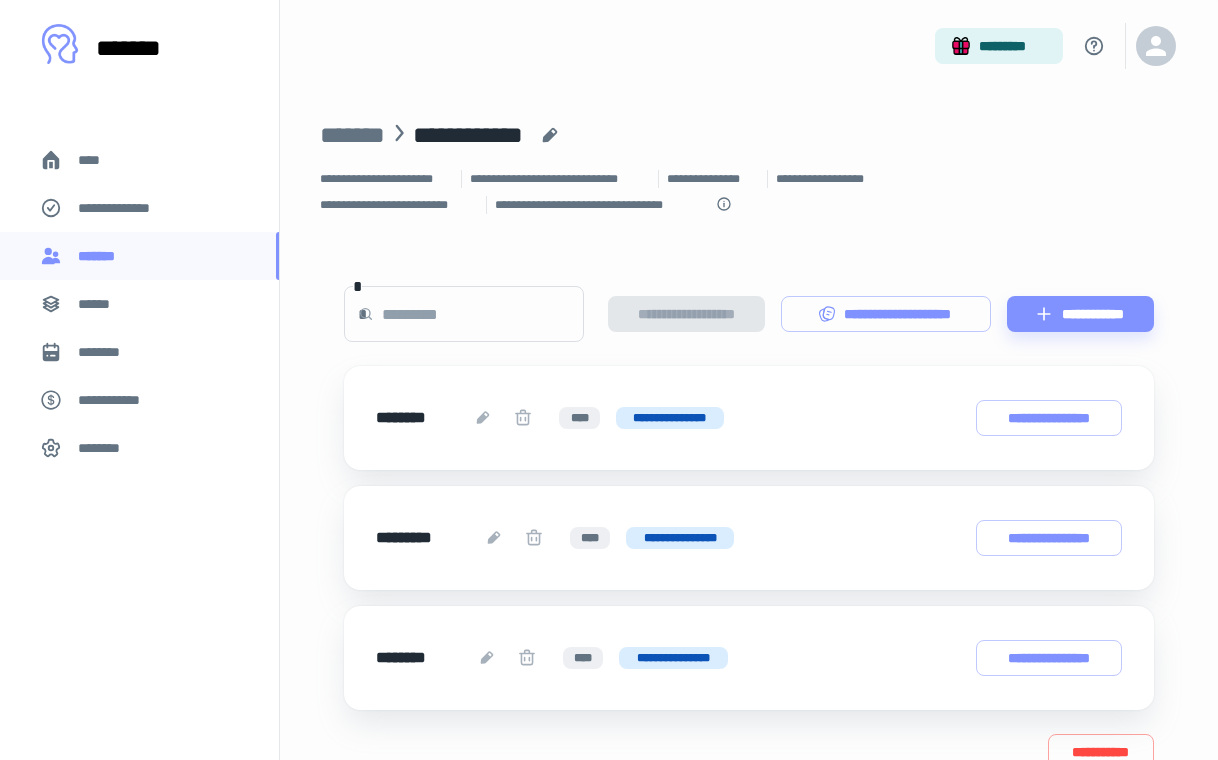 scroll, scrollTop: 90, scrollLeft: 0, axis: vertical 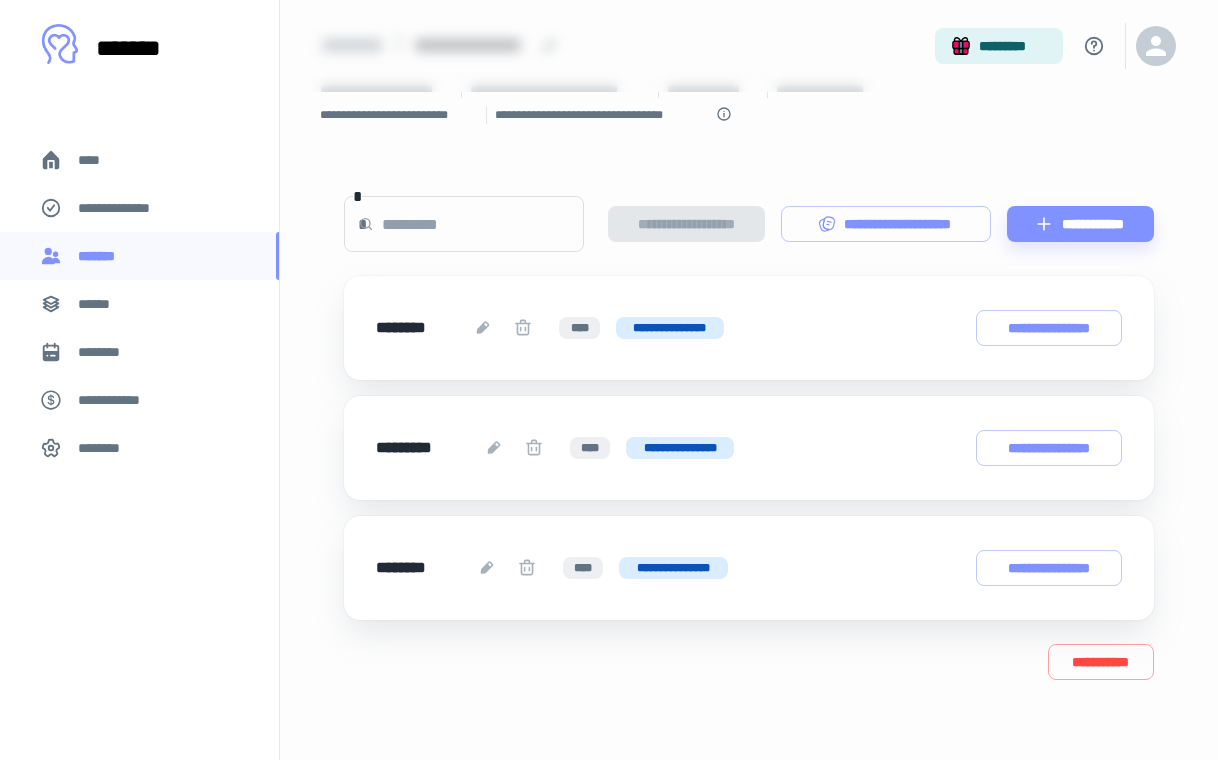 click on "**********" at bounding box center (670, 328) 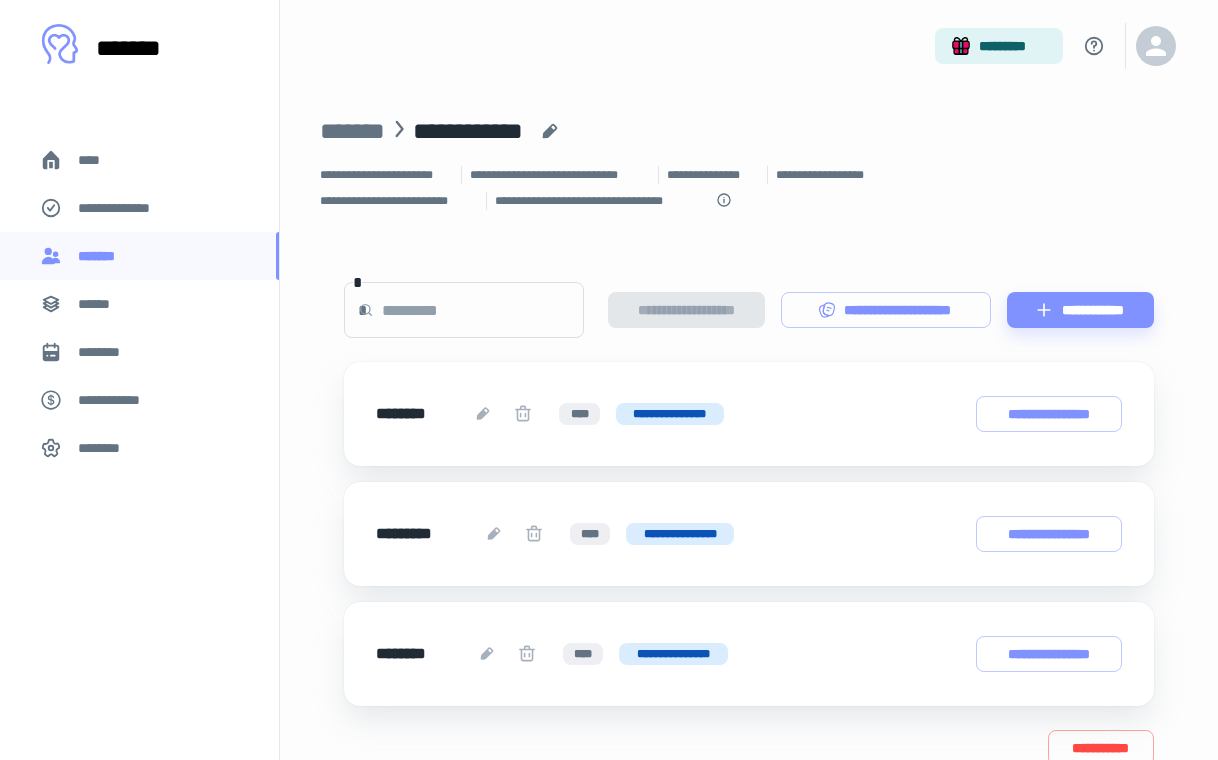 scroll, scrollTop: 90, scrollLeft: 0, axis: vertical 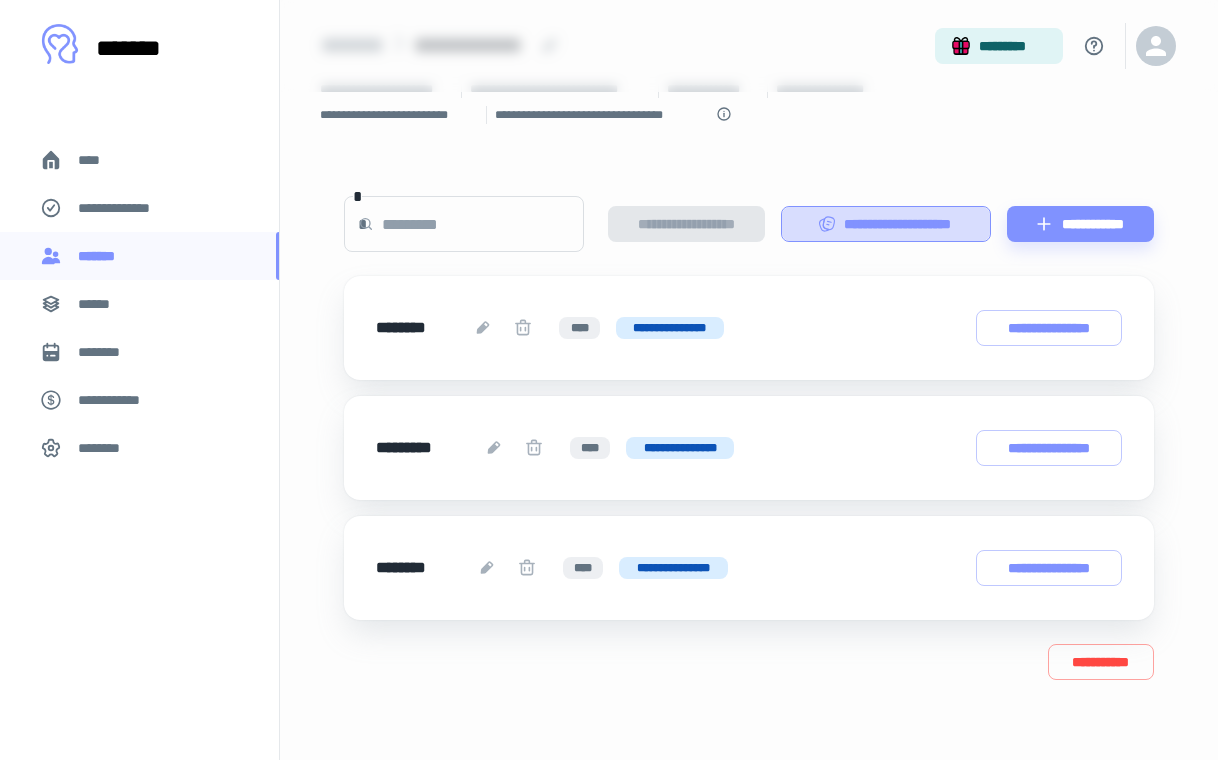 click on "**********" at bounding box center [886, 224] 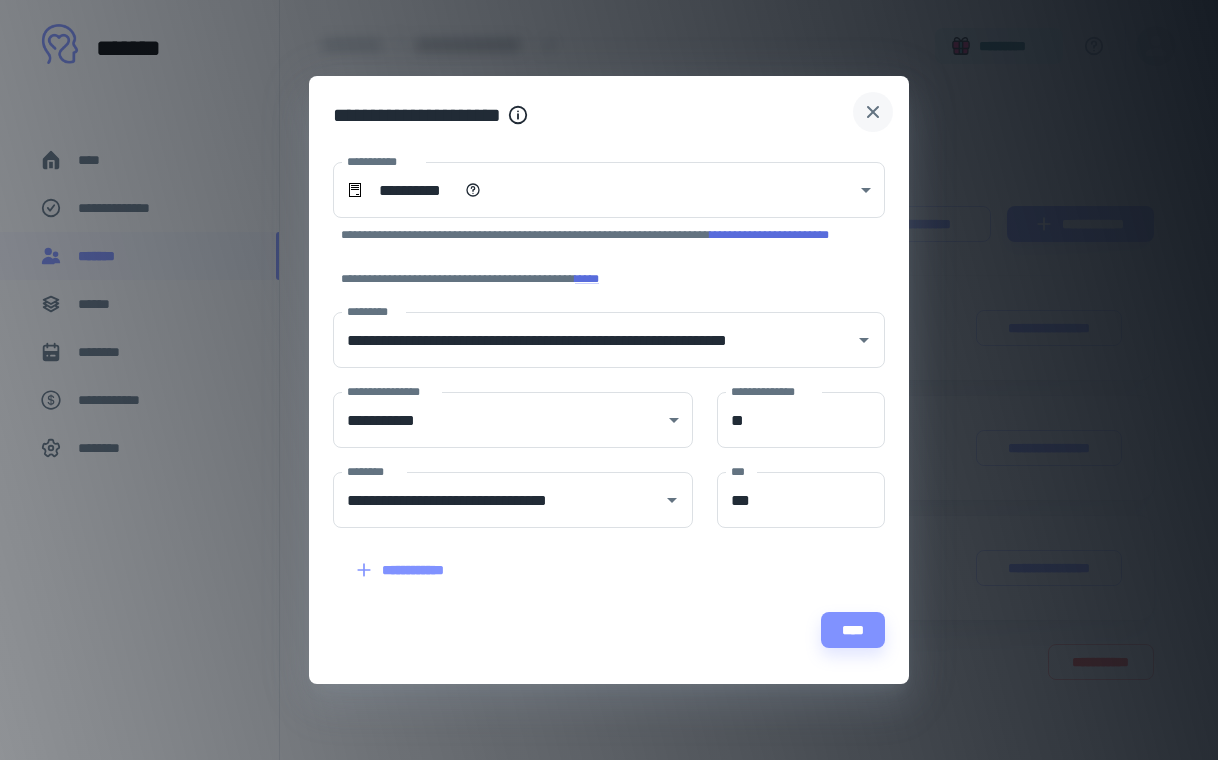 click 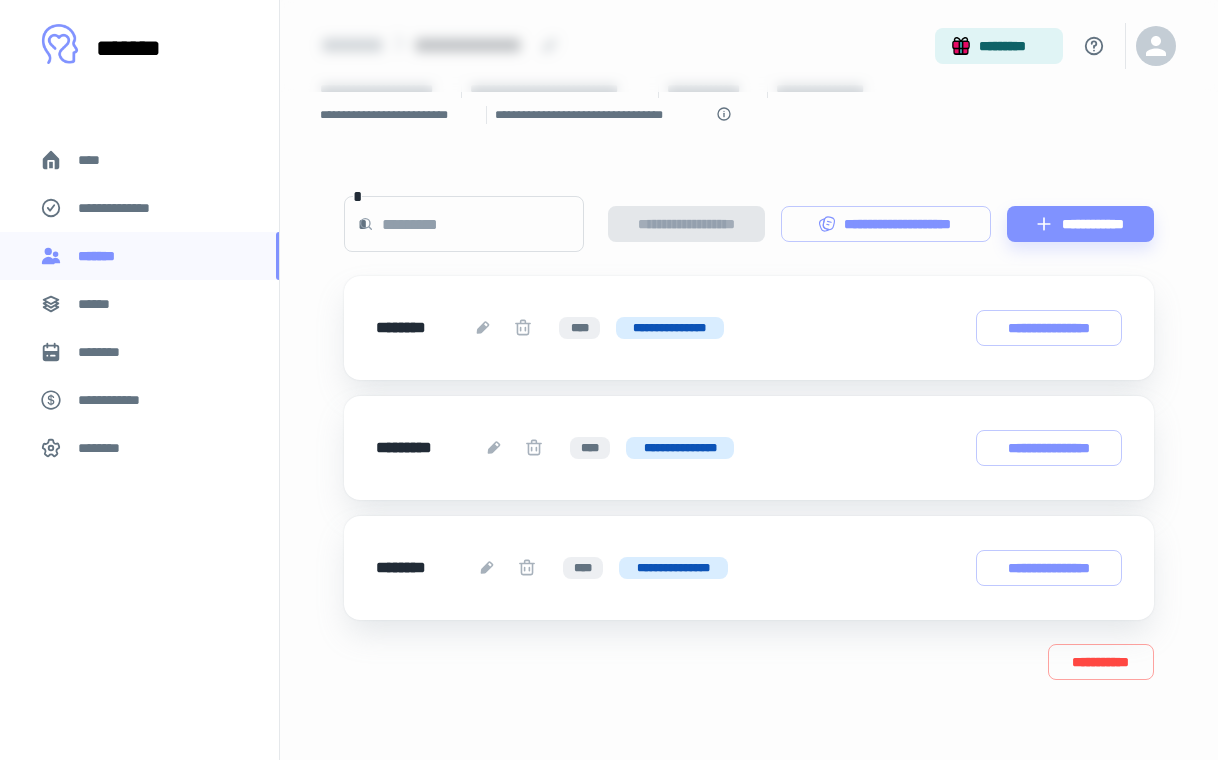 scroll, scrollTop: 0, scrollLeft: 0, axis: both 